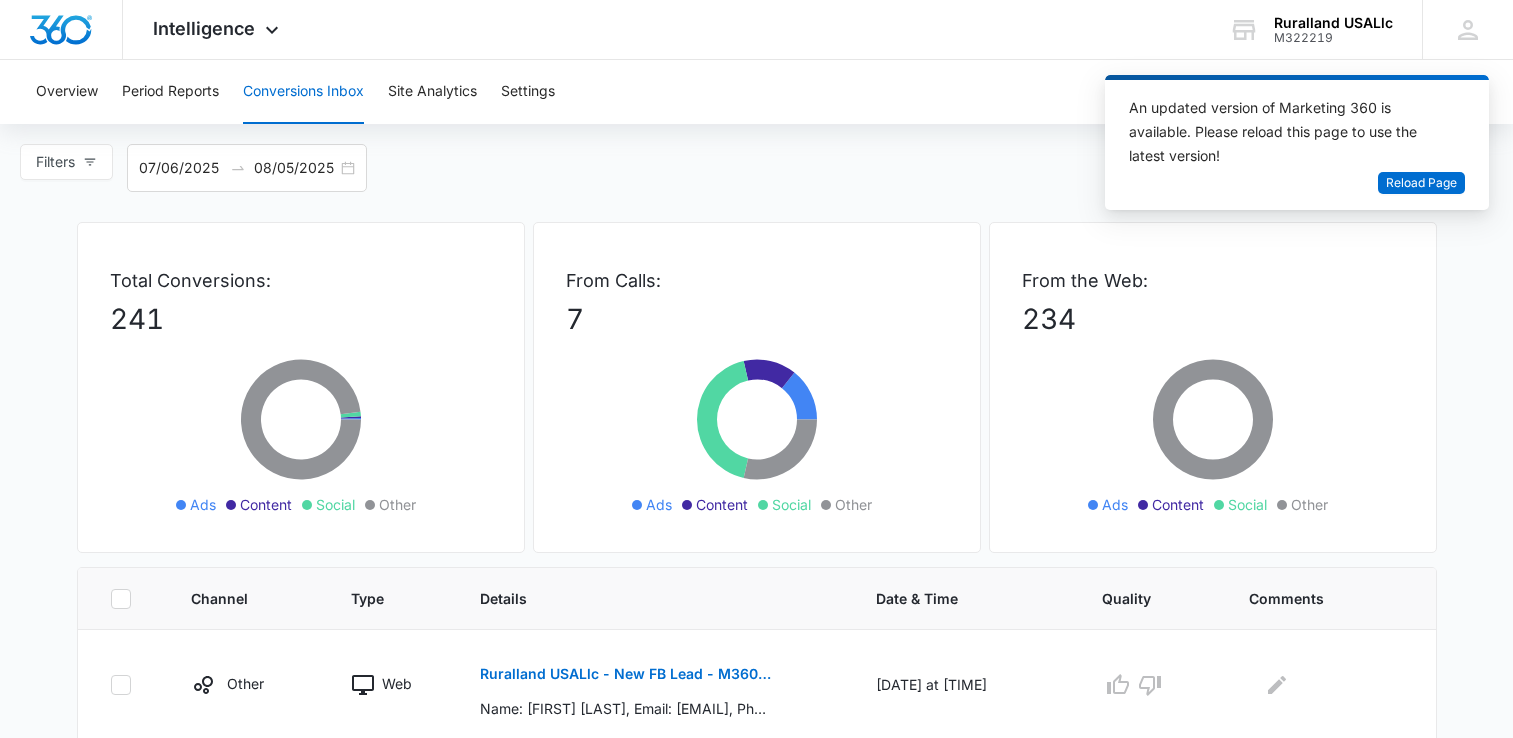 scroll, scrollTop: 0, scrollLeft: 0, axis: both 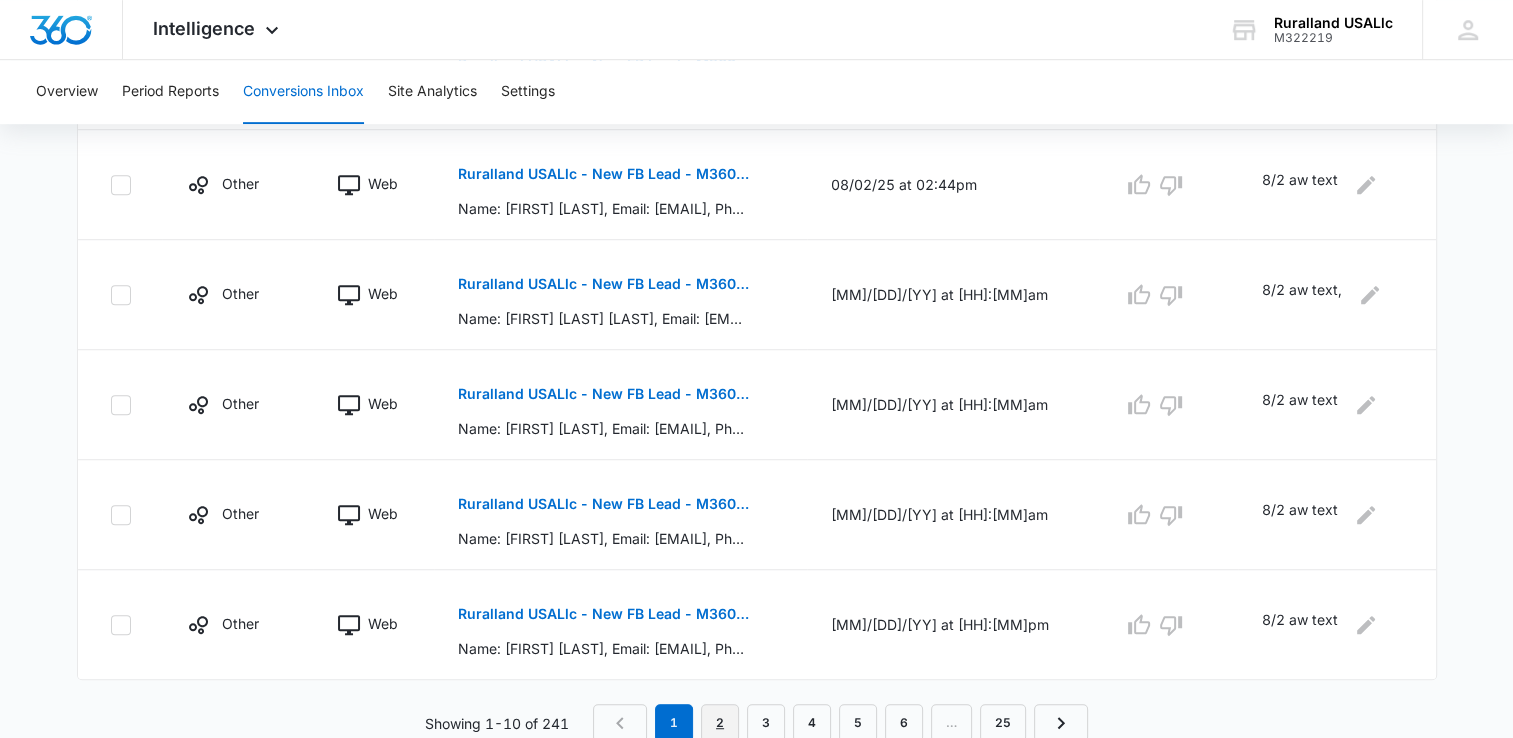 click on "2" at bounding box center (720, 723) 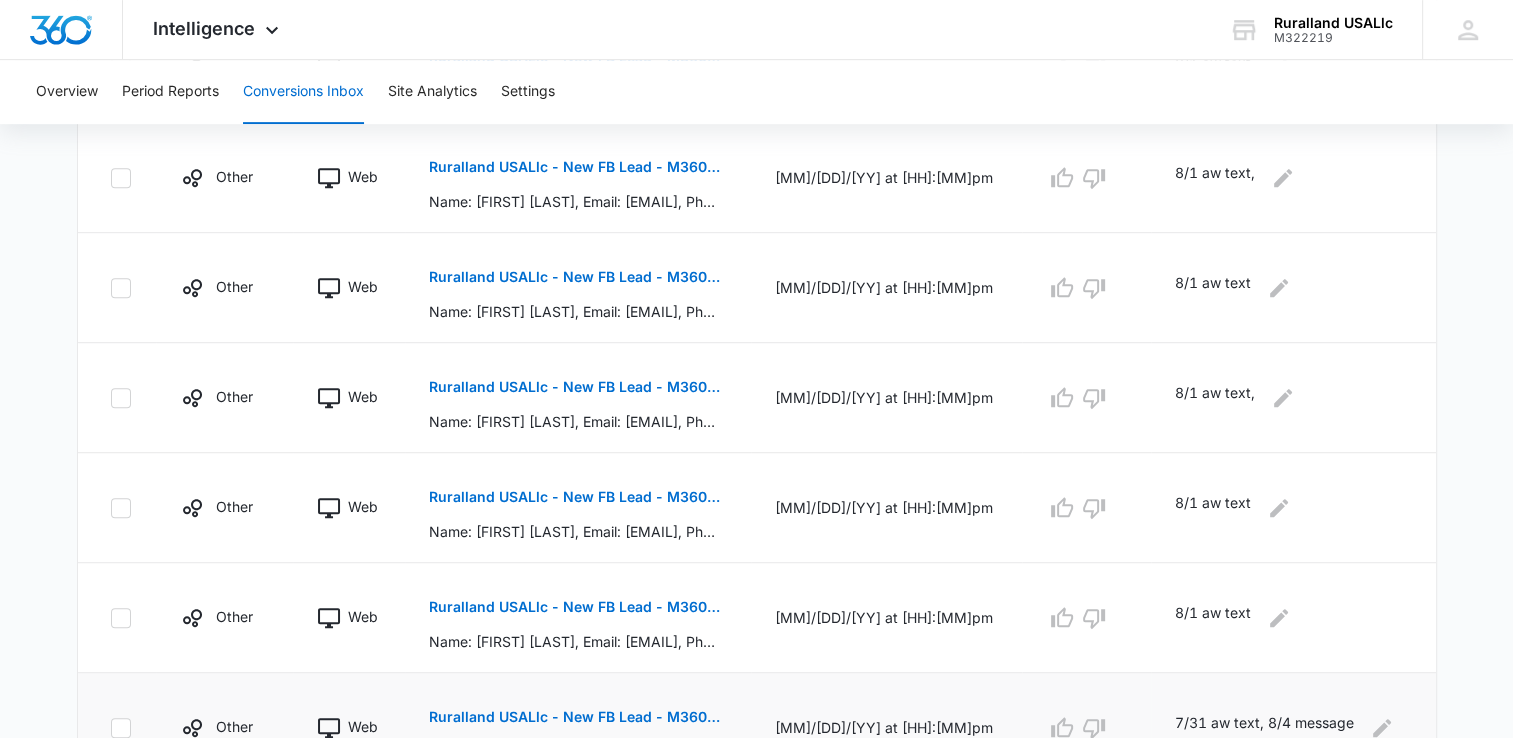 scroll, scrollTop: 951, scrollLeft: 0, axis: vertical 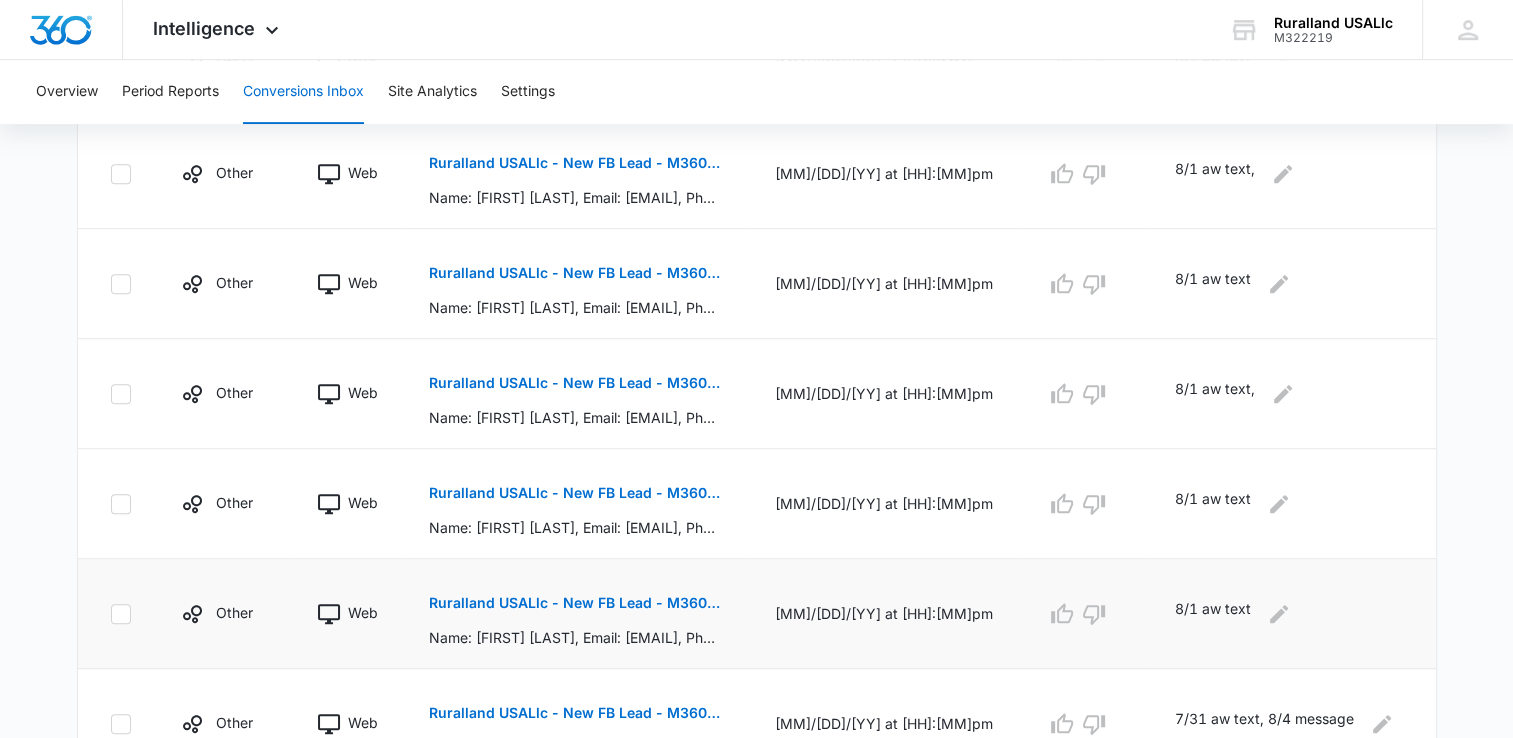 click on "Ruralland USALlc - New FB Lead - M360 Notificaion" at bounding box center (574, 603) 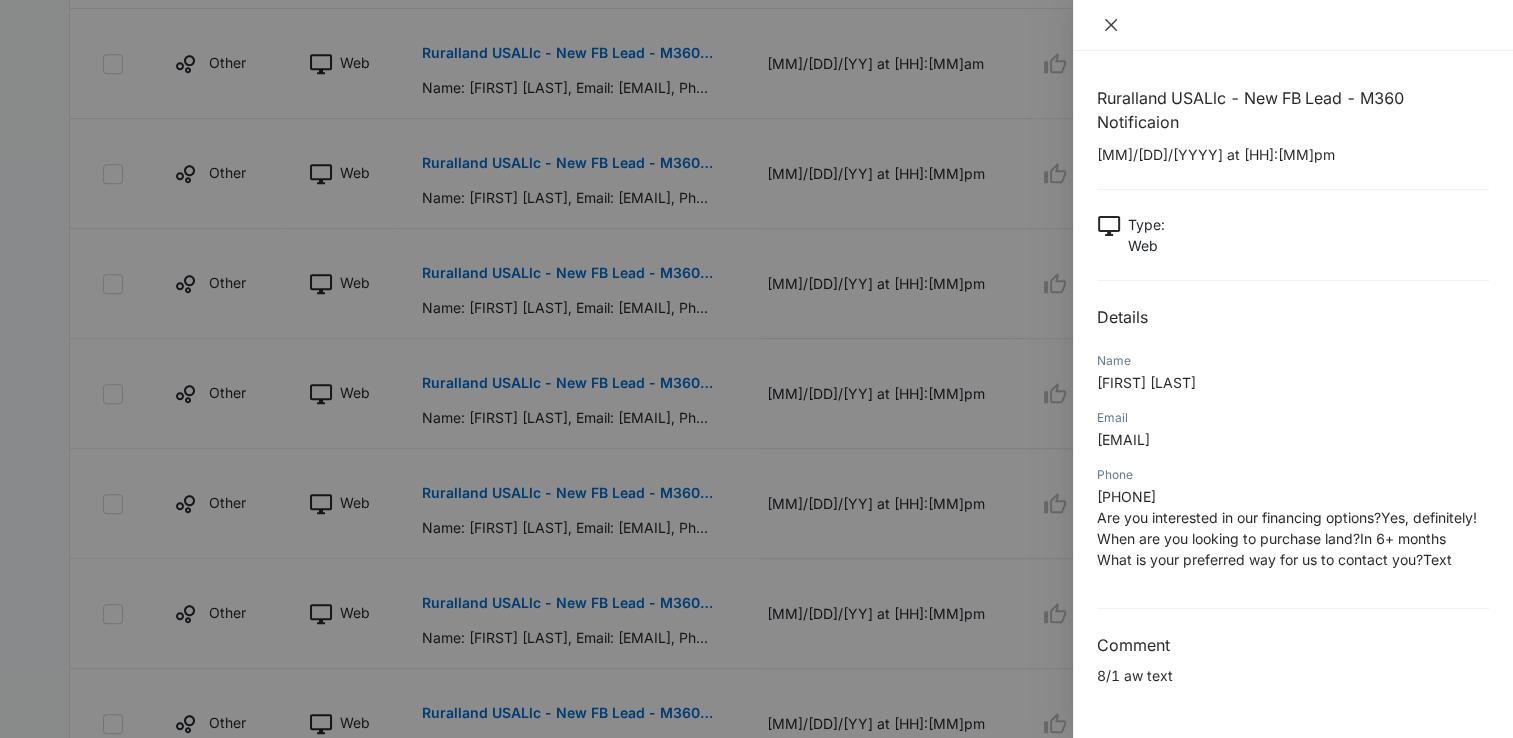 click 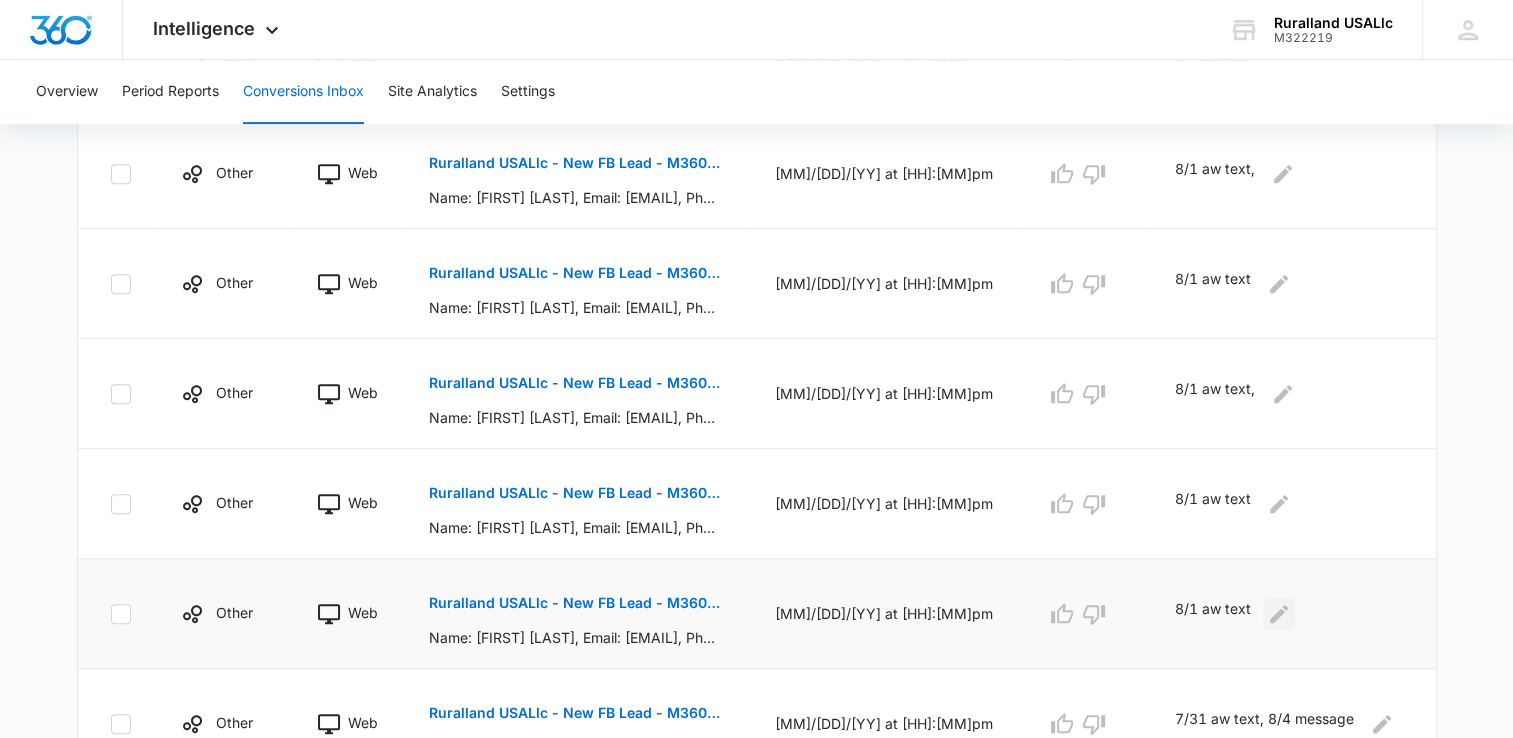 click 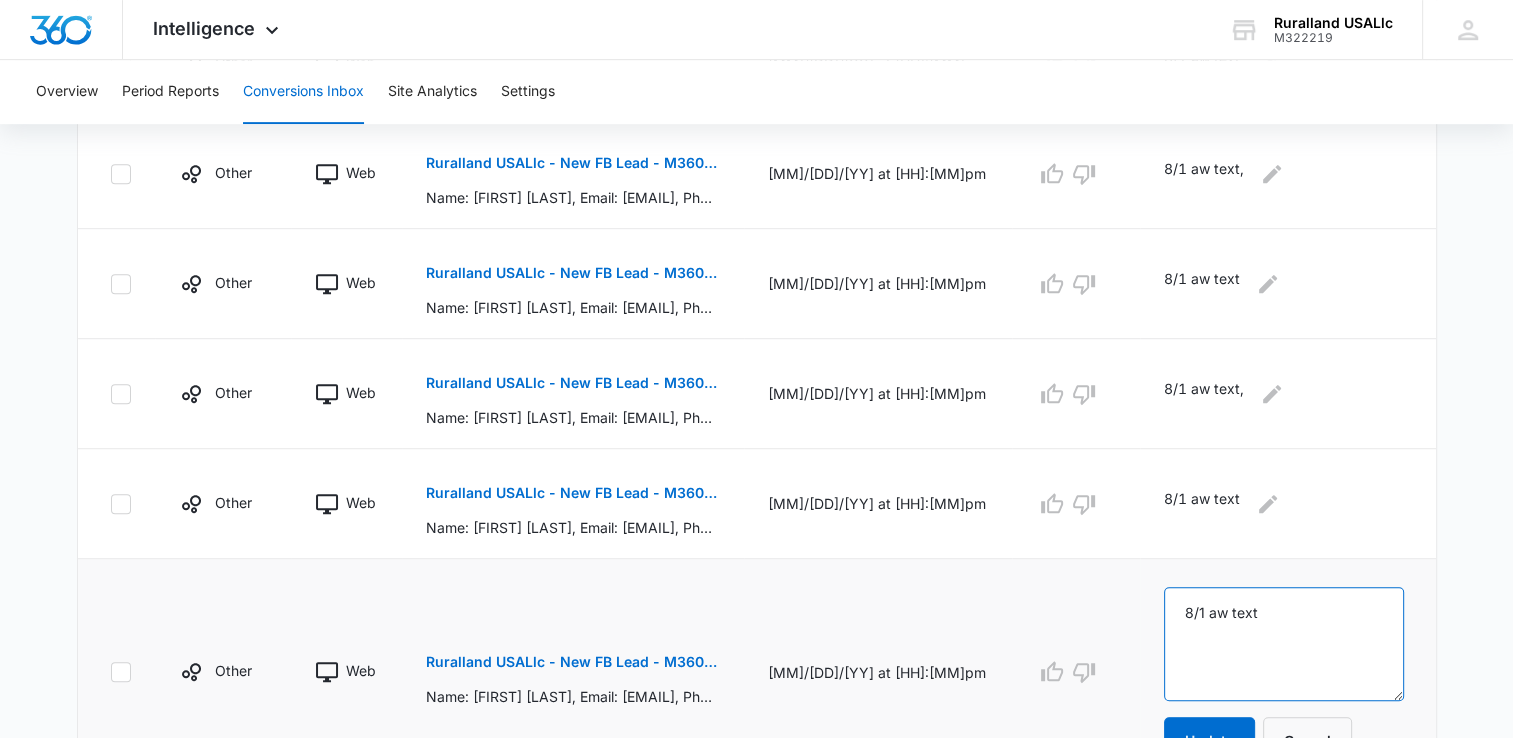 click on "8/1 aw text" at bounding box center [1284, 644] 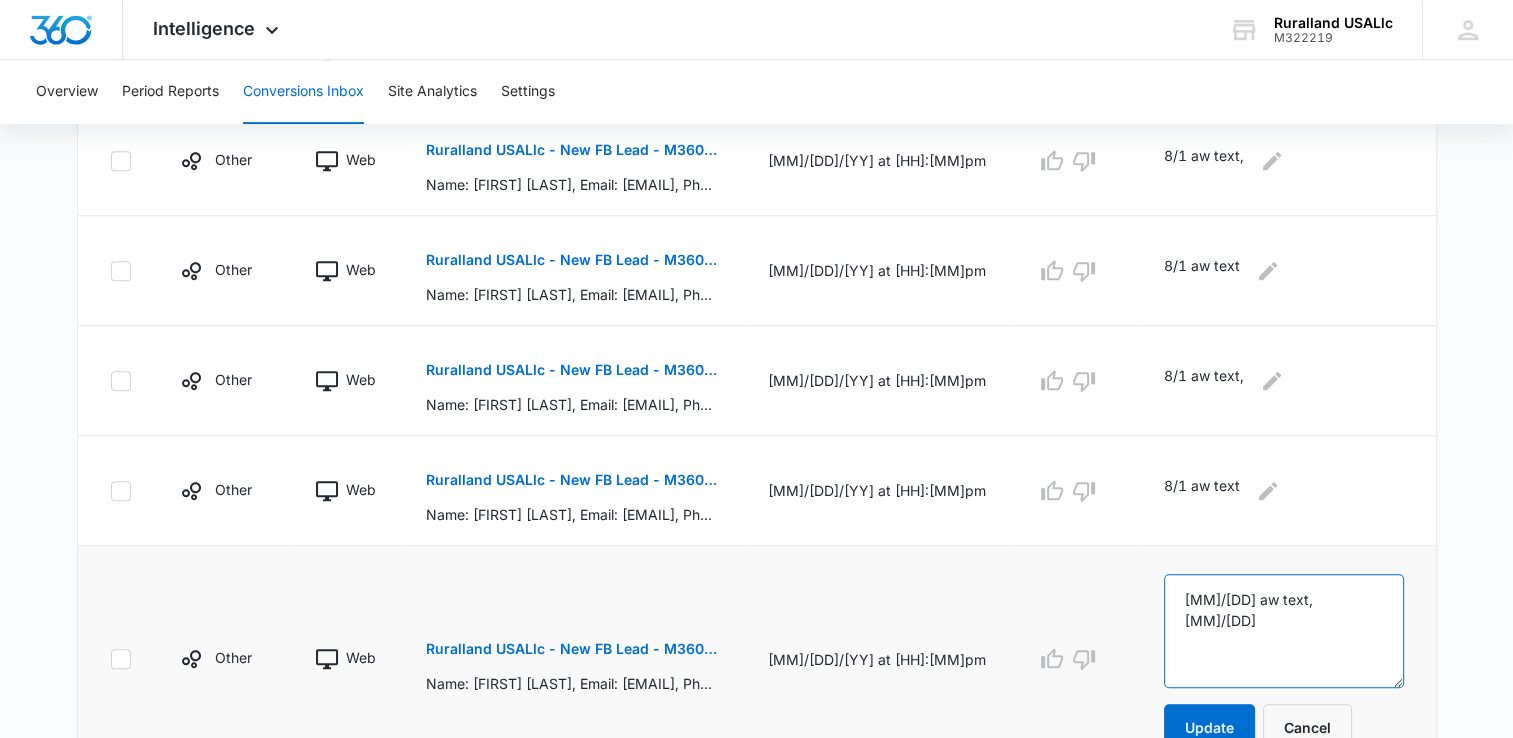 scroll, scrollTop: 1051, scrollLeft: 0, axis: vertical 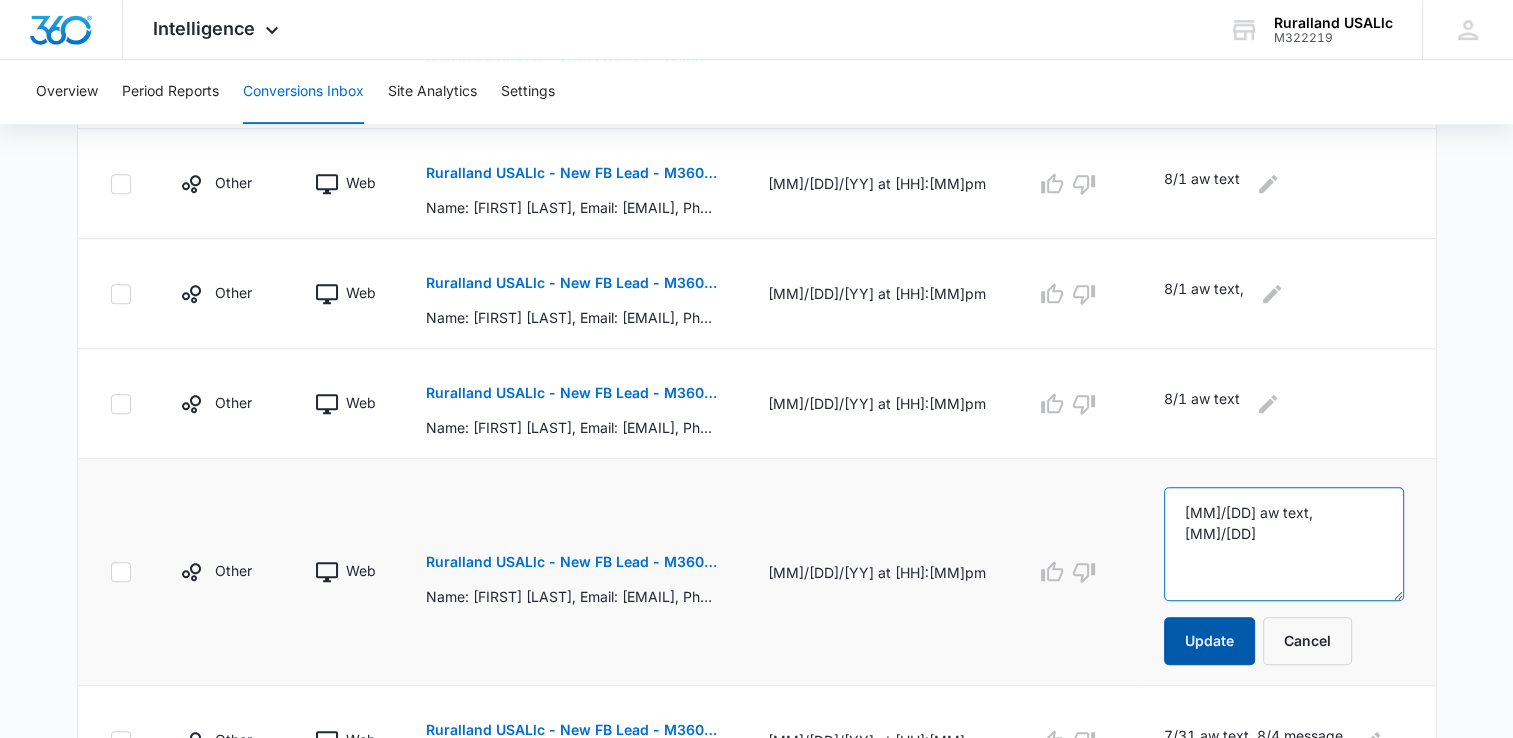type on "[MM]/[DD] aw text, [MM]/[DD]" 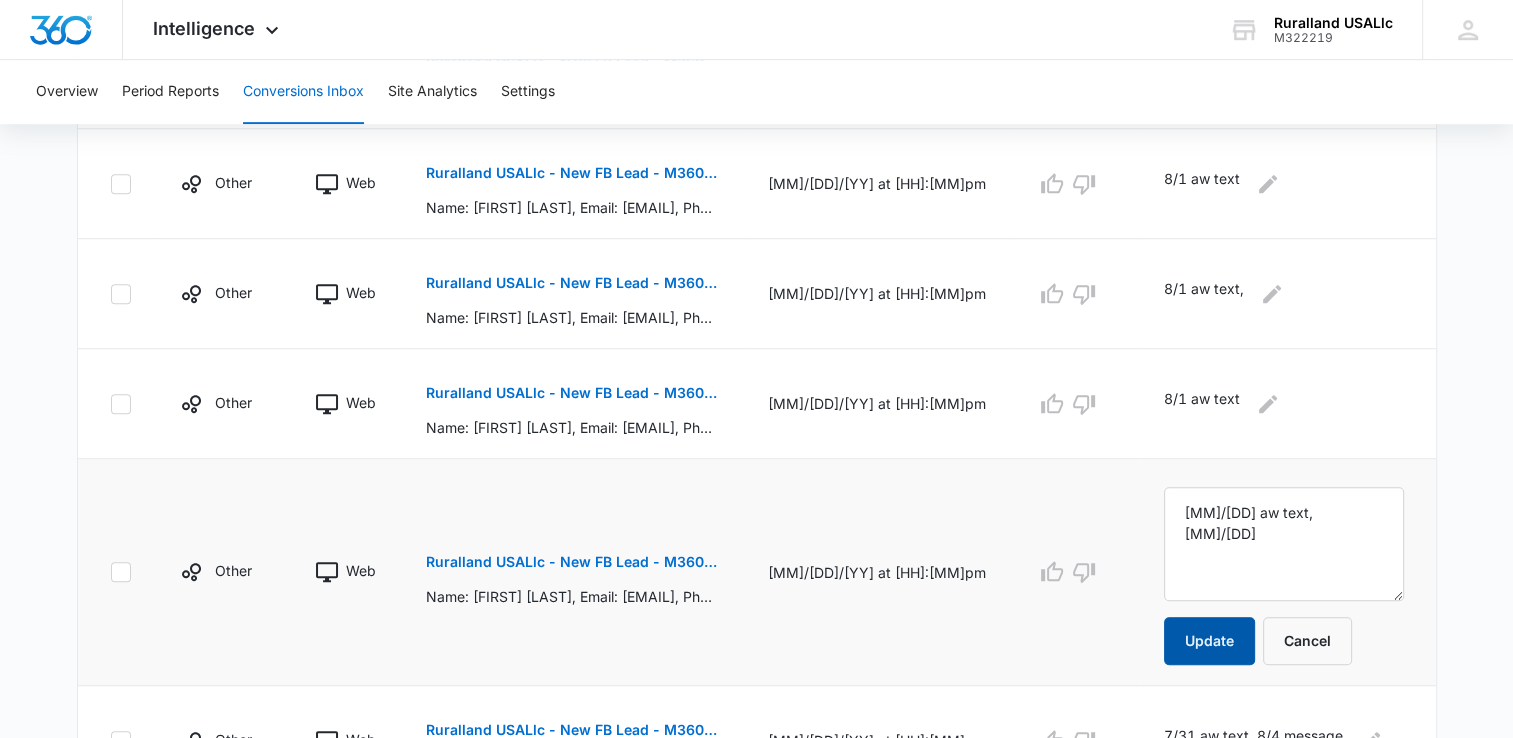 click on "Update" at bounding box center [1209, 641] 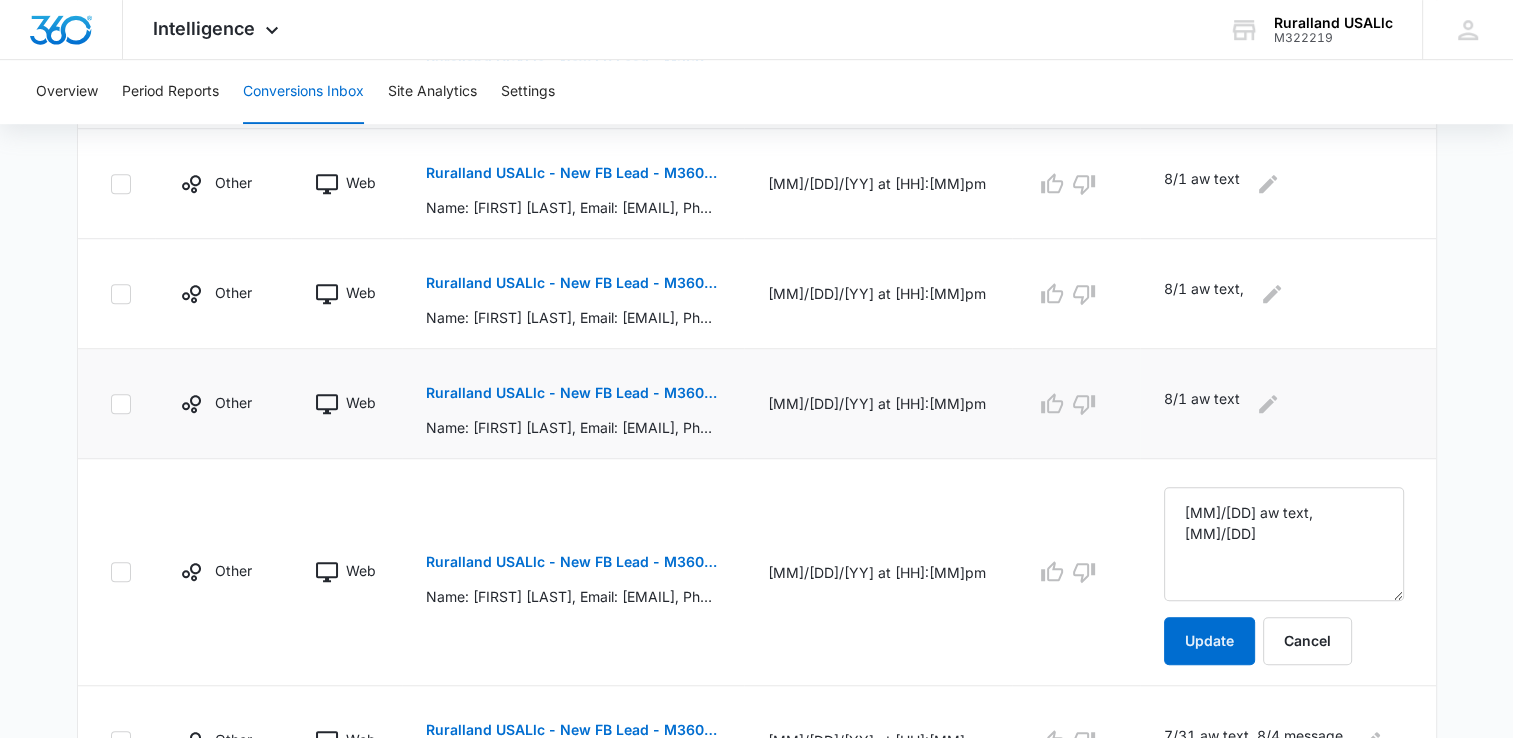 click on "Ruralland USALlc - New FB Lead - M360 Notificaion" at bounding box center (571, 393) 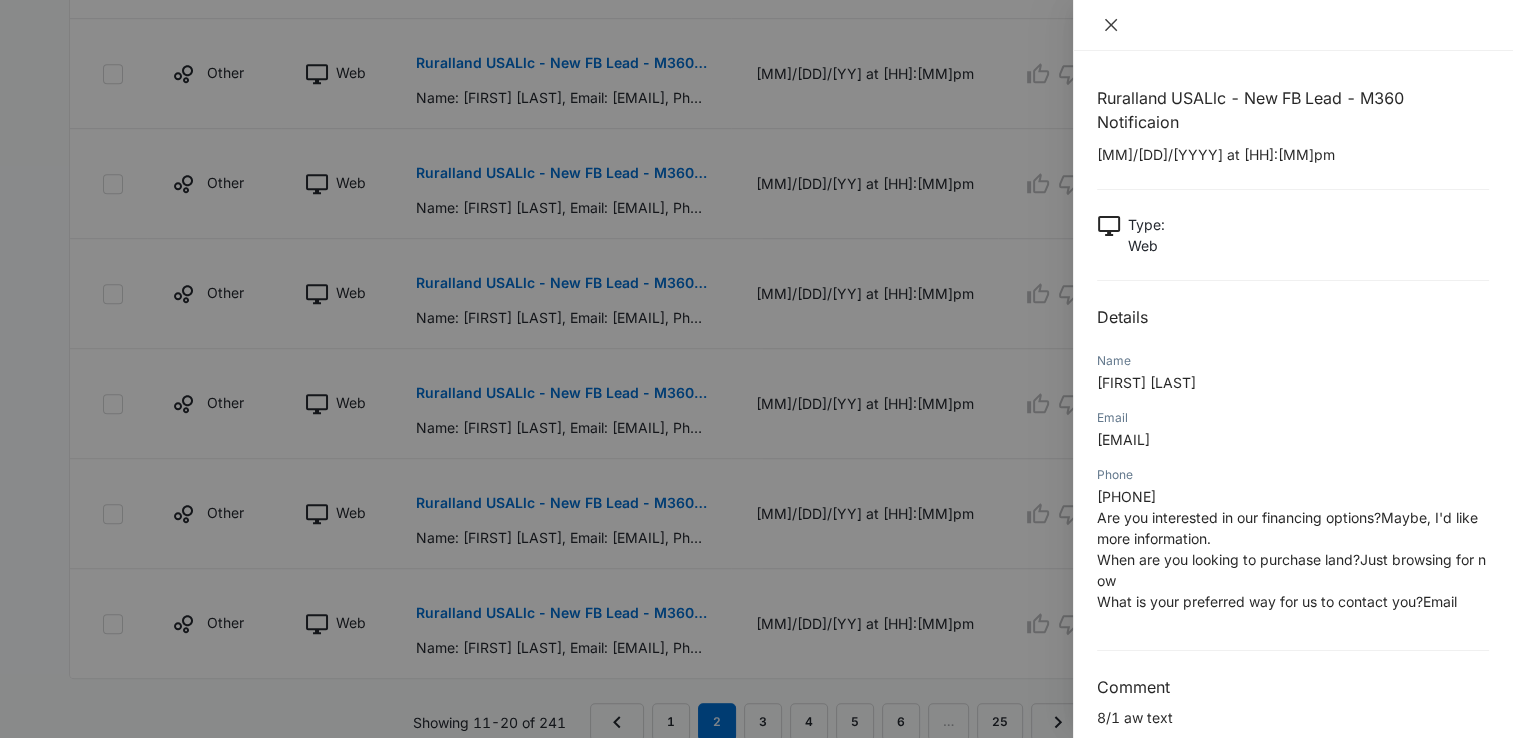 click 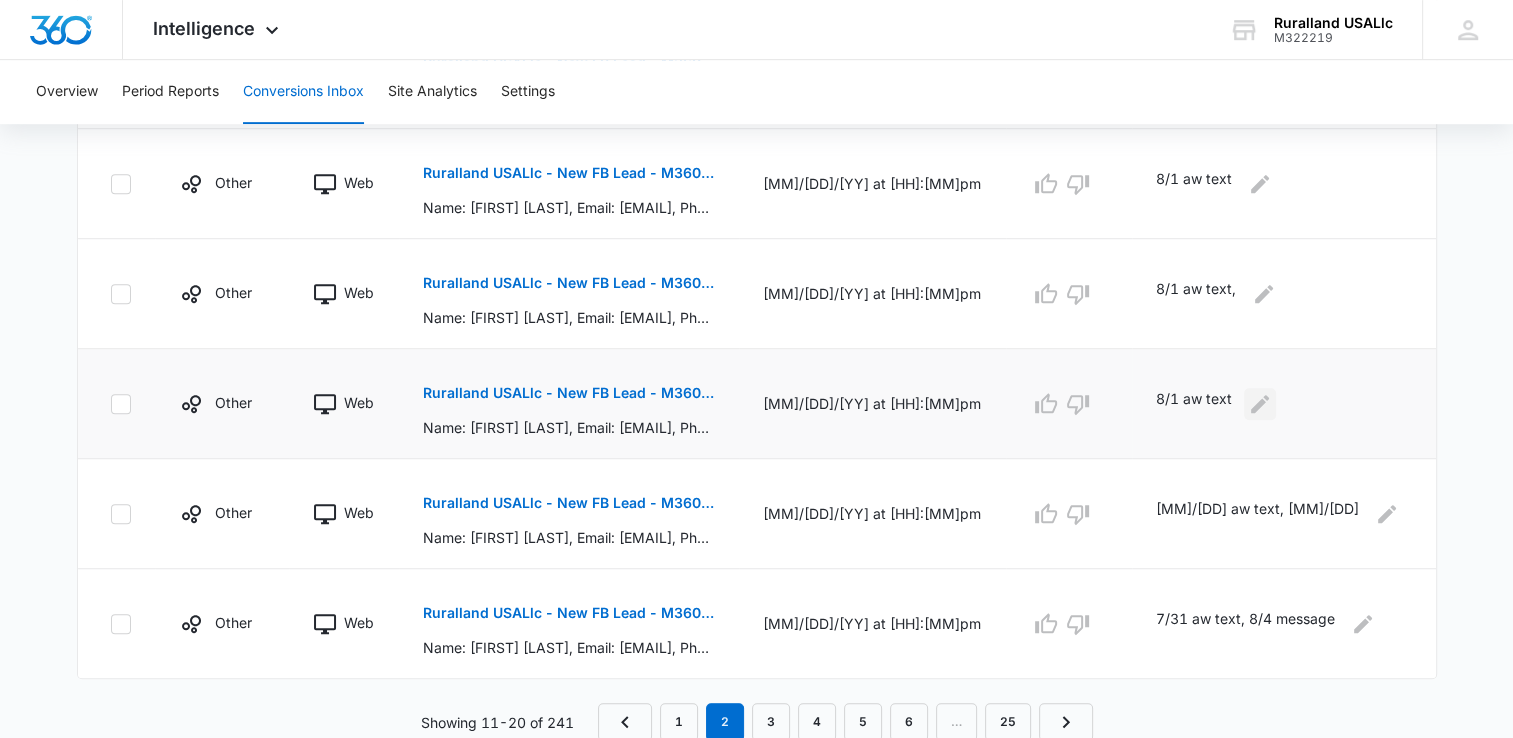 click 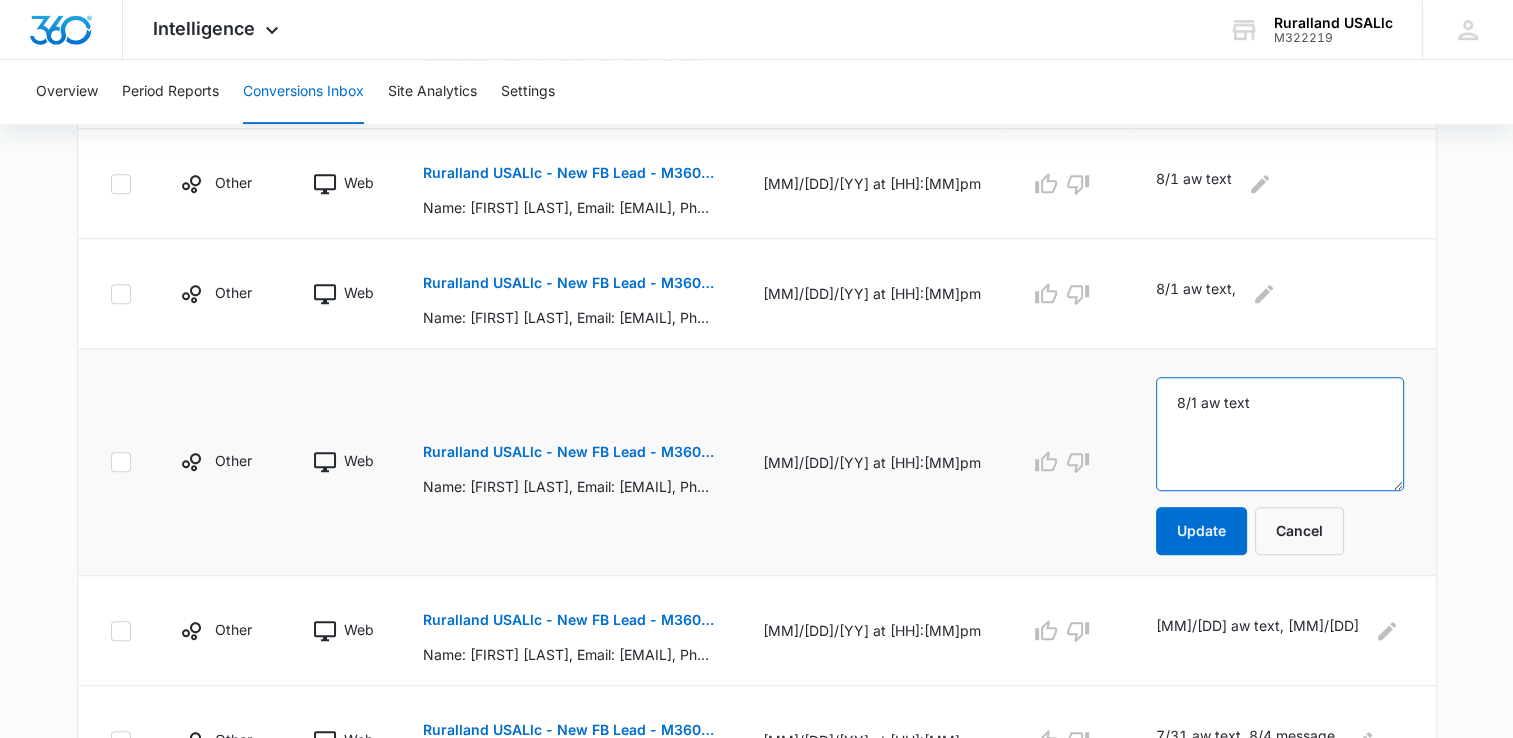 click on "8/1 aw text" at bounding box center [1280, 434] 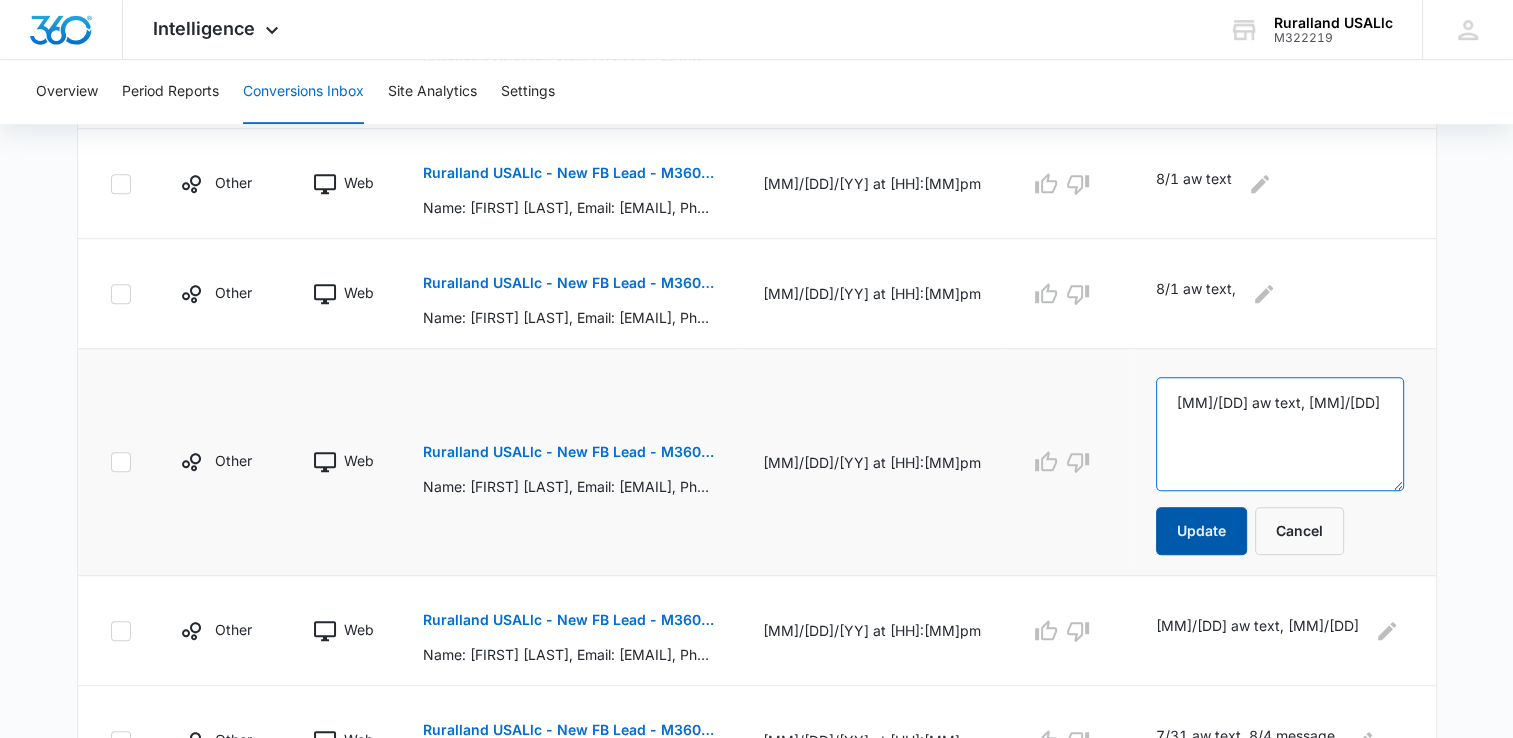 type on "[MM]/[DD] aw text, [MM]/[DD]" 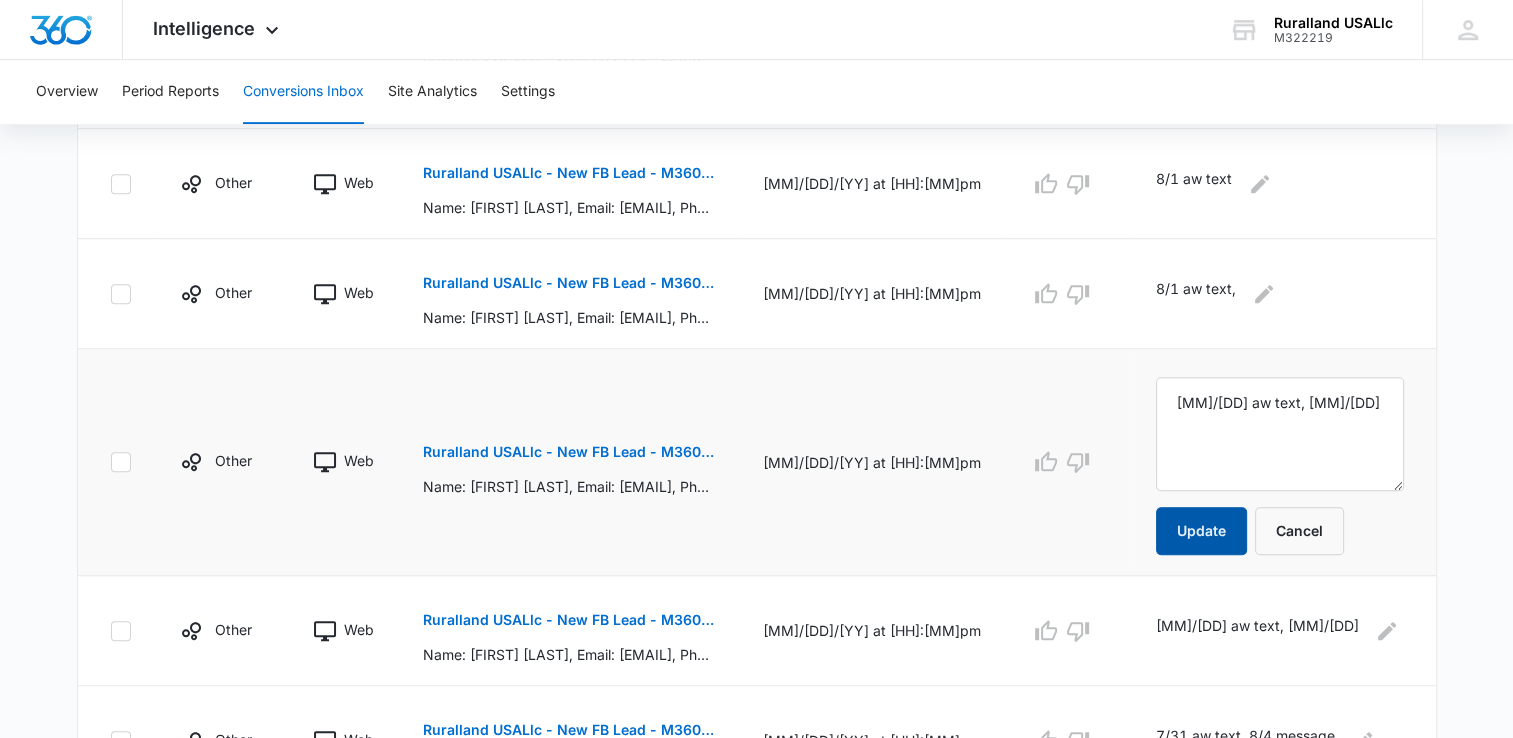 click on "Update" at bounding box center (1201, 531) 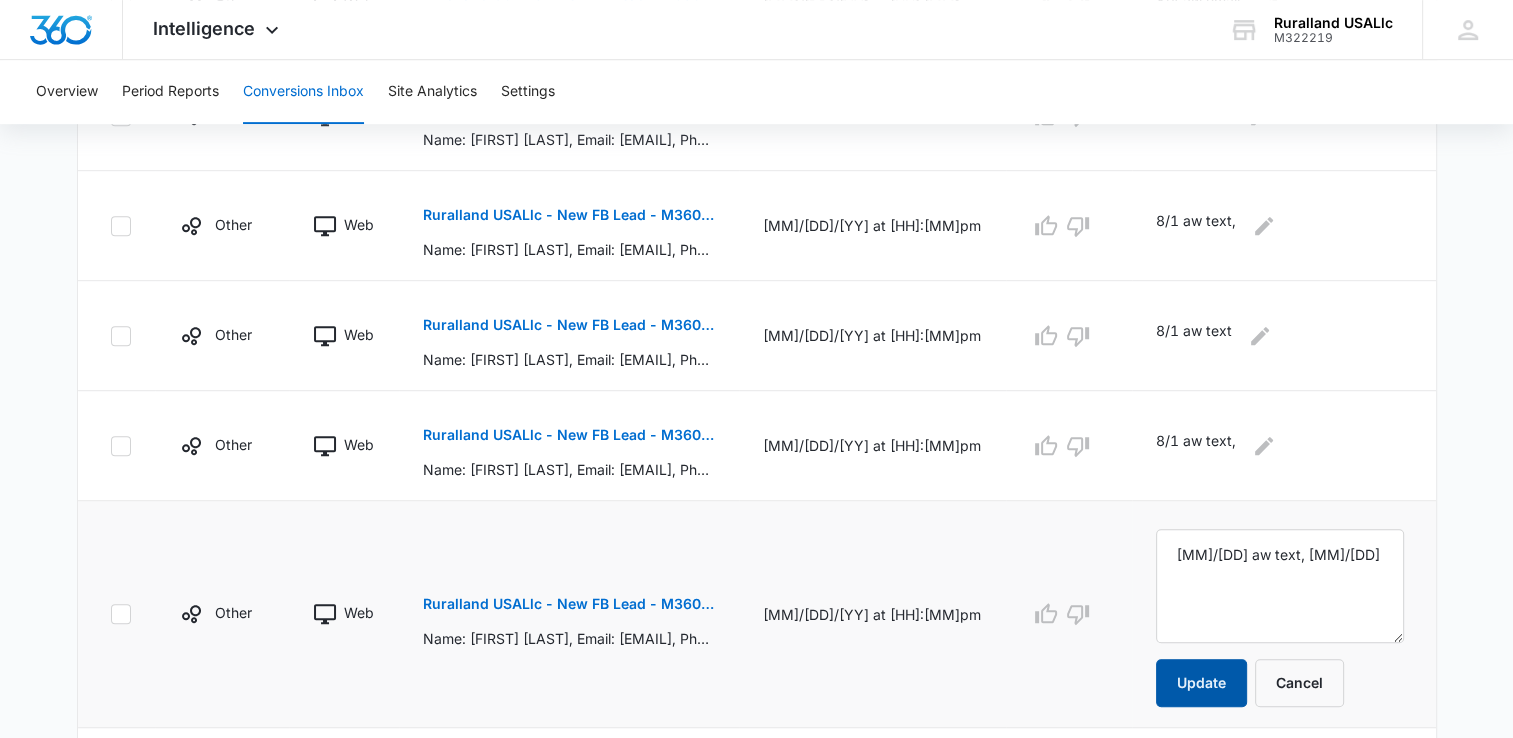 scroll, scrollTop: 851, scrollLeft: 0, axis: vertical 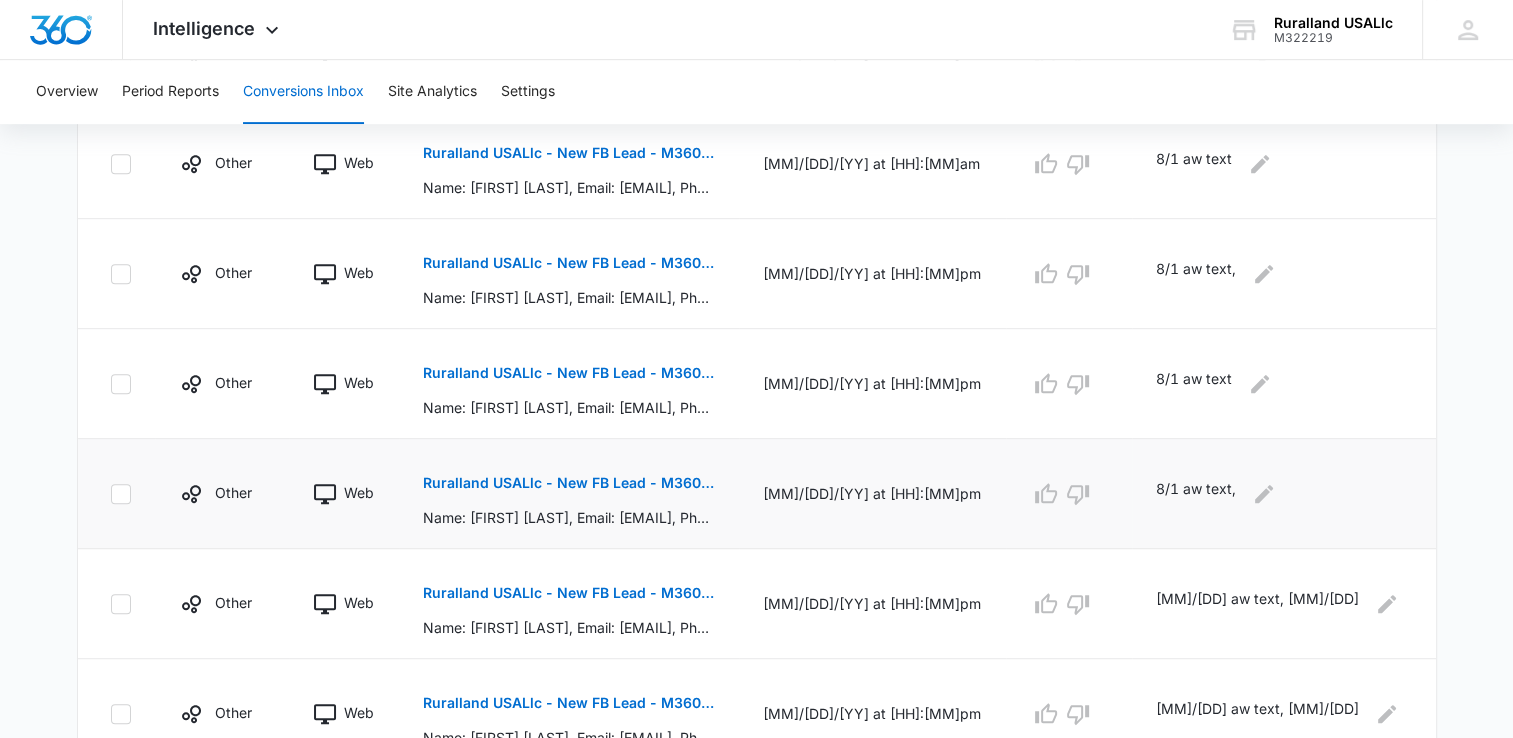click on "Ruralland USALlc - New FB Lead - M360 Notificaion" at bounding box center [568, 483] 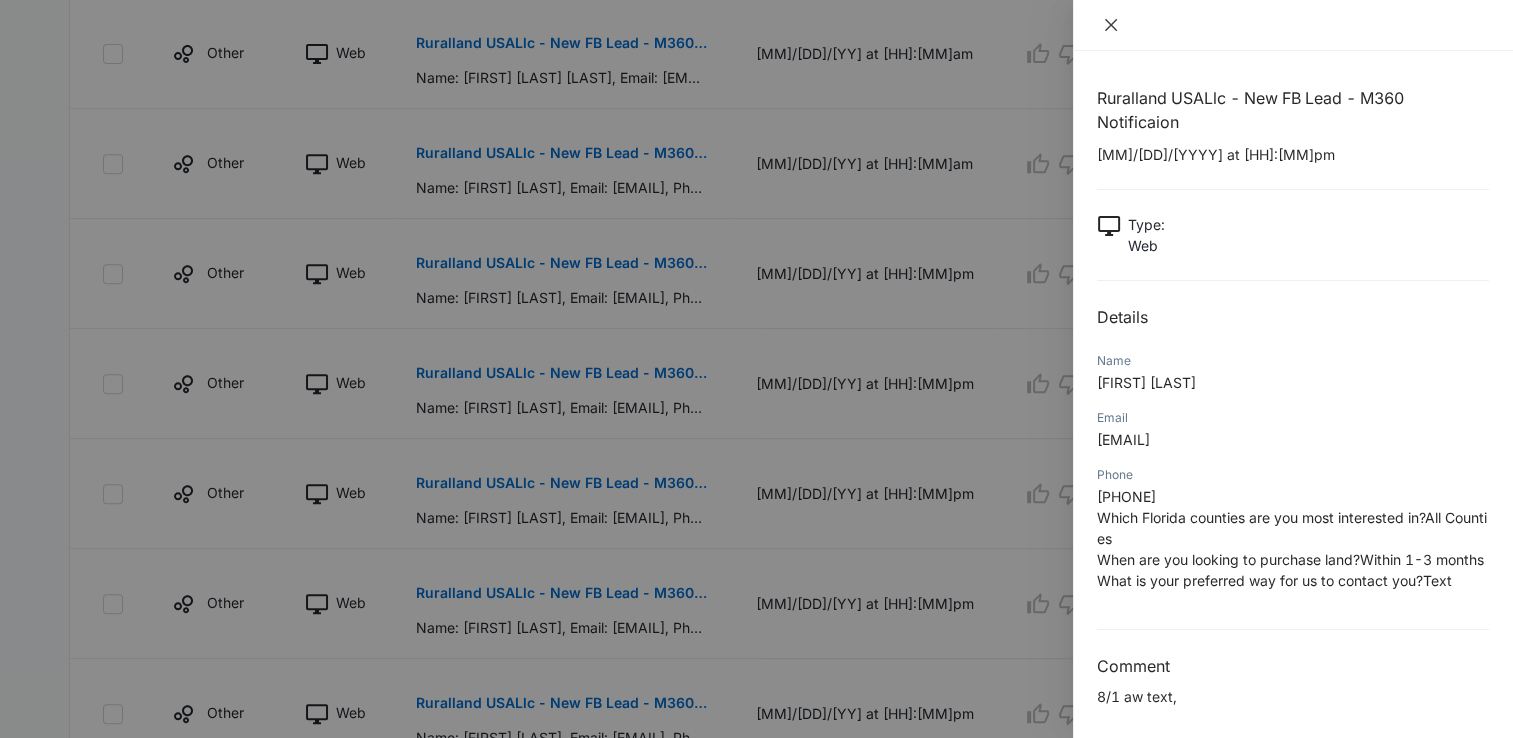 drag, startPoint x: 1110, startPoint y: 17, endPoint x: 1084, endPoint y: 15, distance: 26.076809 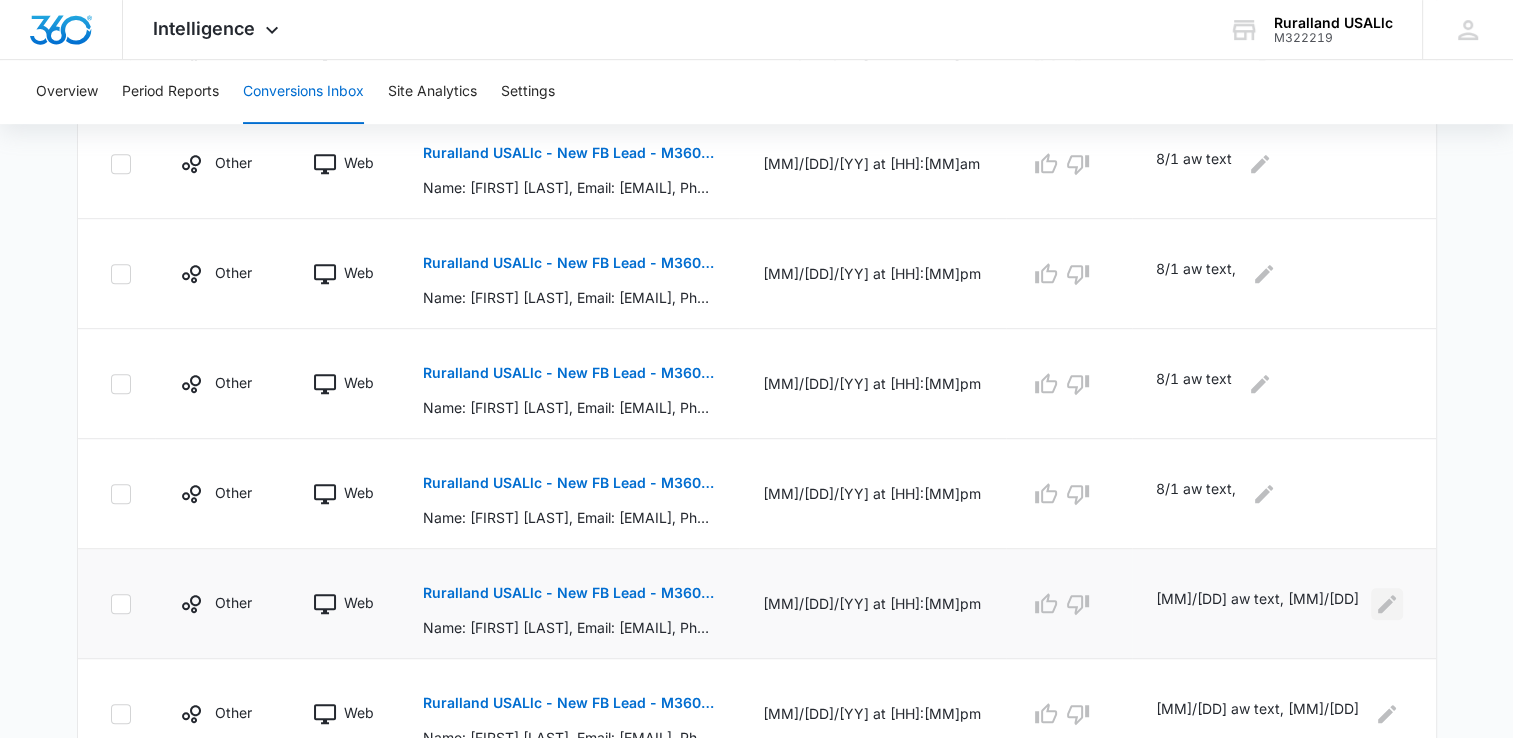 click 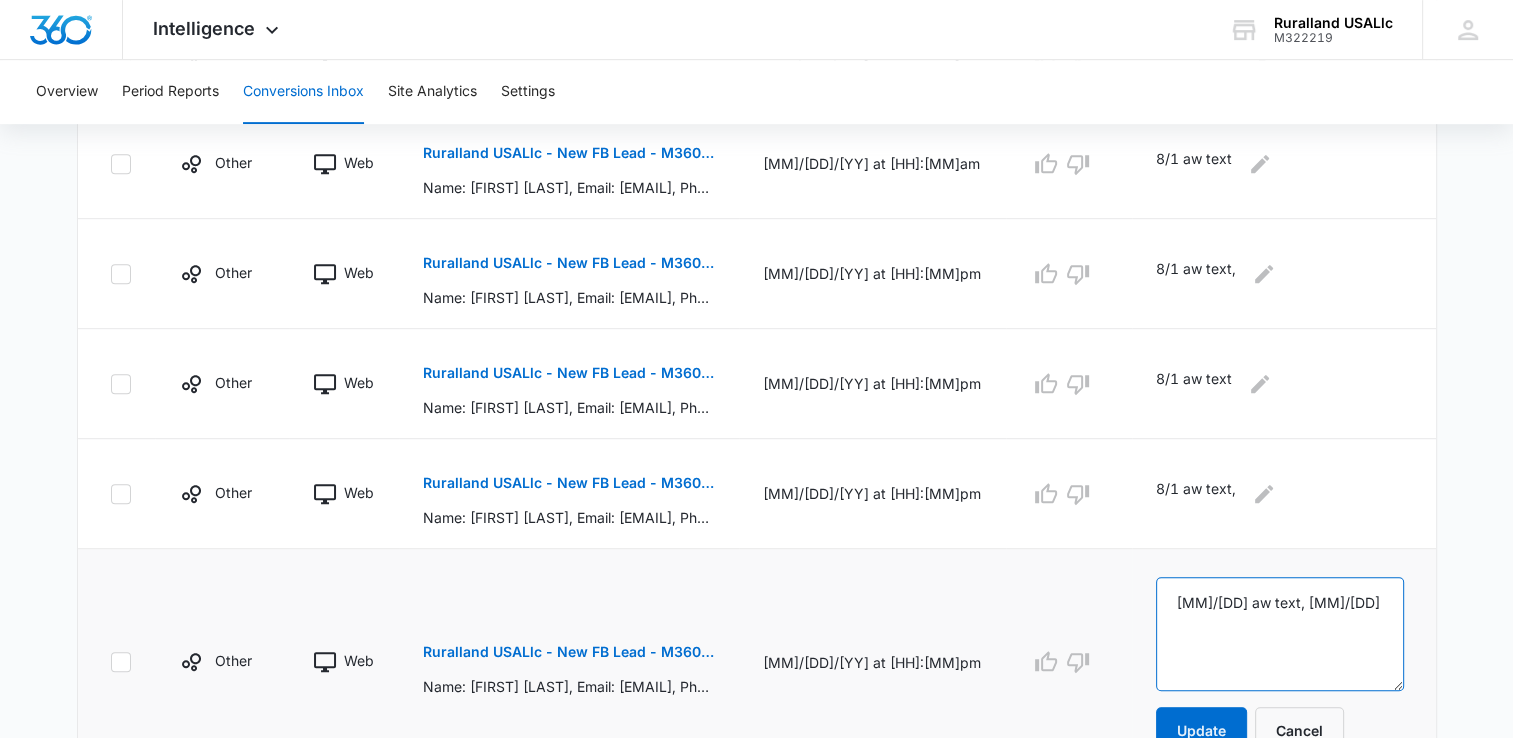 click on "[MM]/[DD] aw text, [MM]/[DD]" at bounding box center (1280, 634) 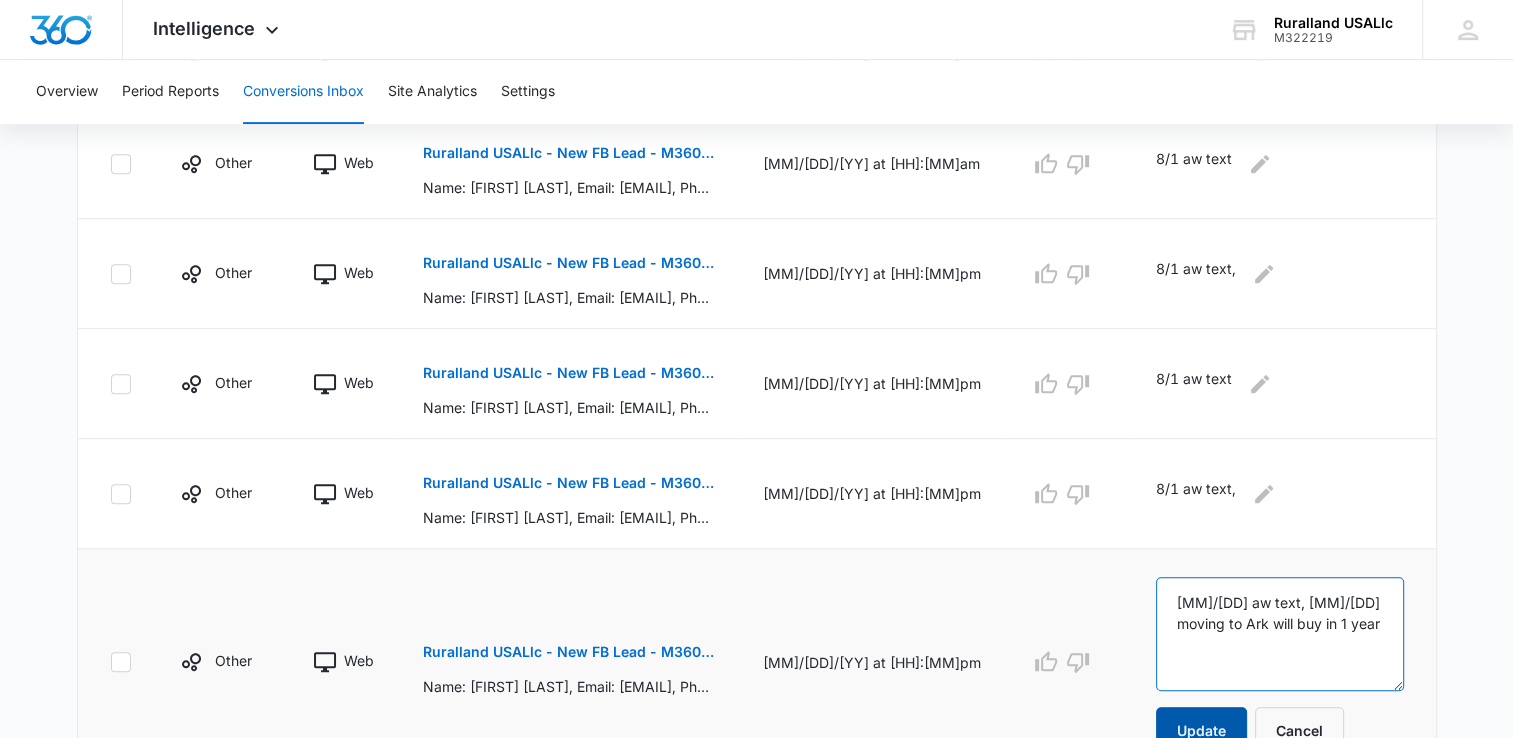 type on "[MM]/[DD] aw text, [MM]/[DD] moving to Ark will buy in 1 year" 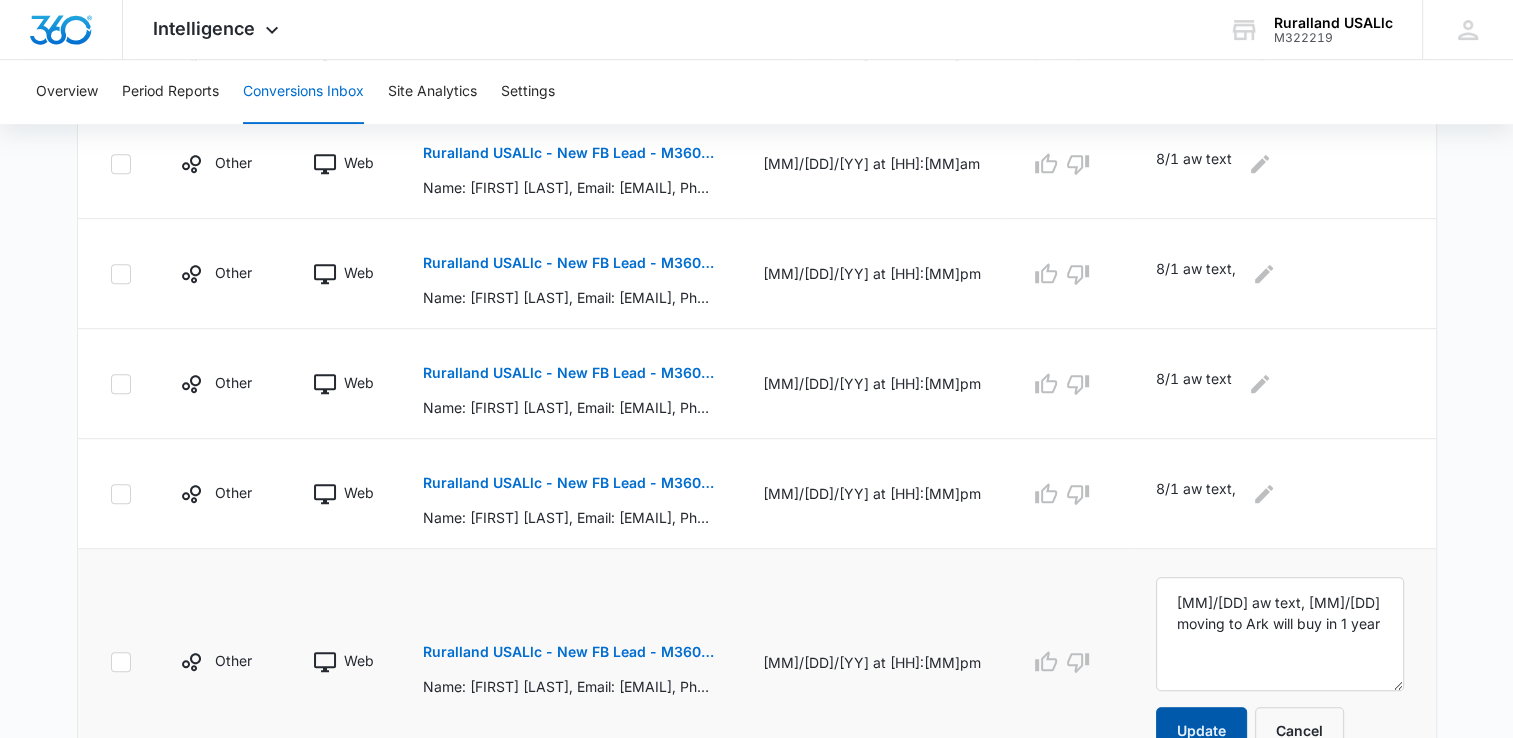 click on "Update" at bounding box center [1201, 731] 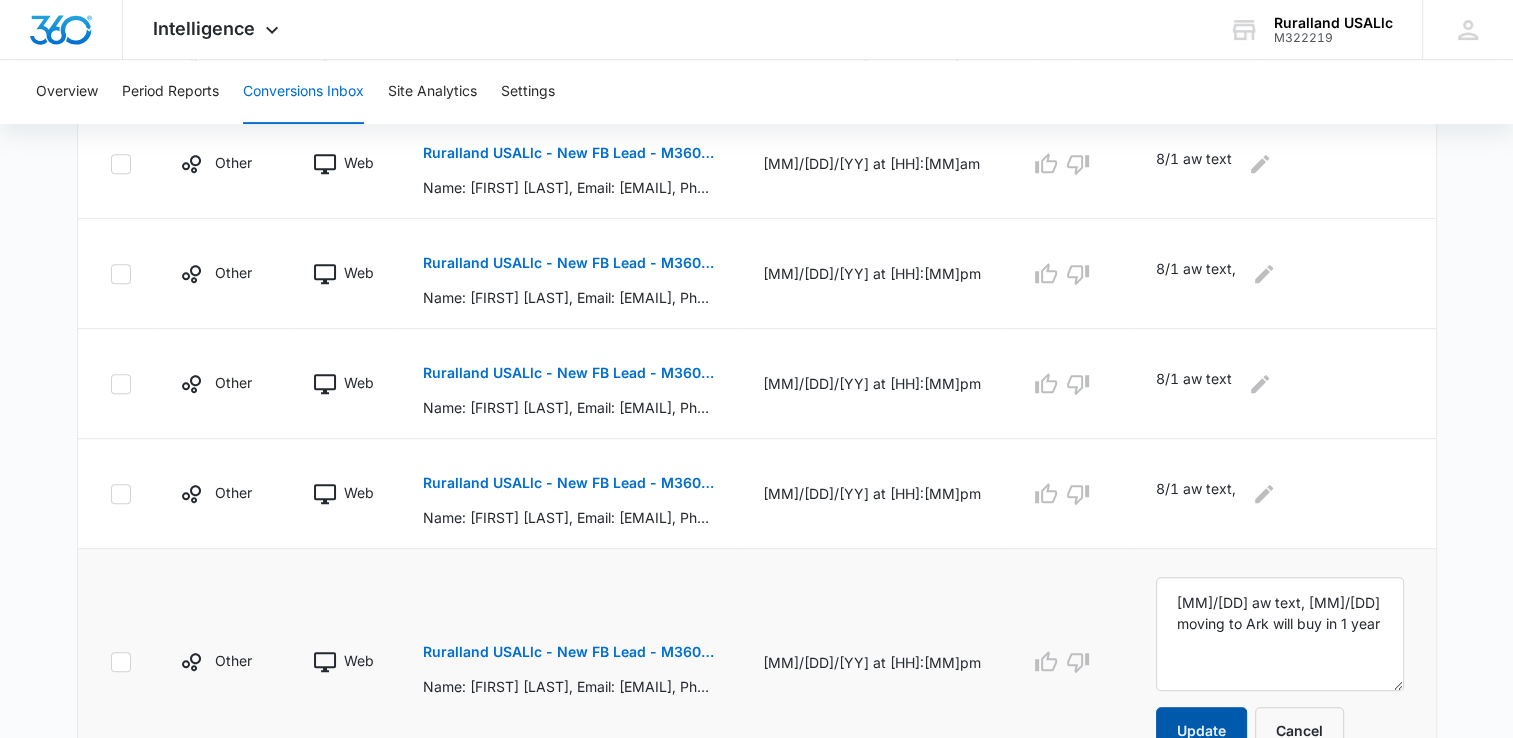 click on "Update" at bounding box center (1201, 731) 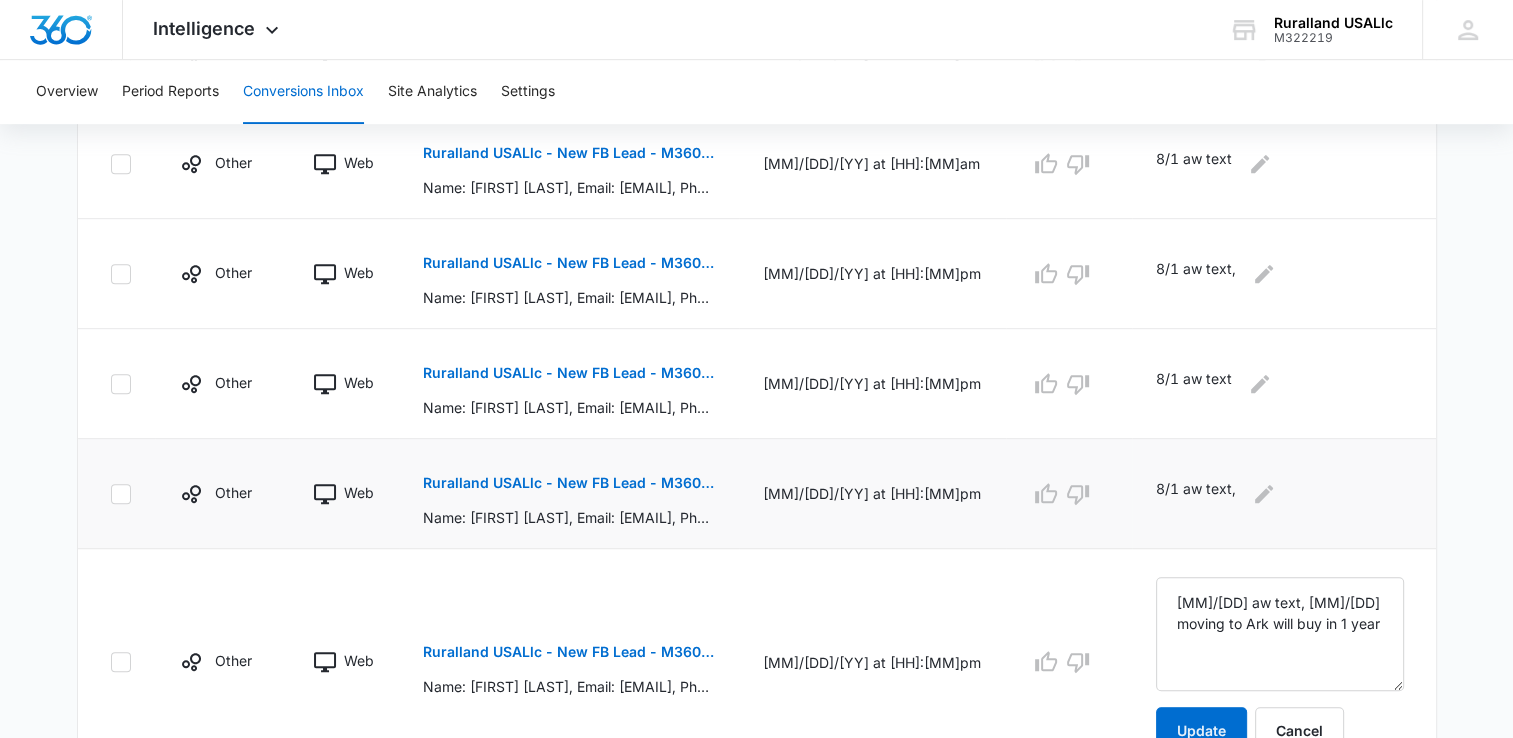 click on "Ruralland USALlc - New FB Lead - M360 Notificaion" at bounding box center (568, 483) 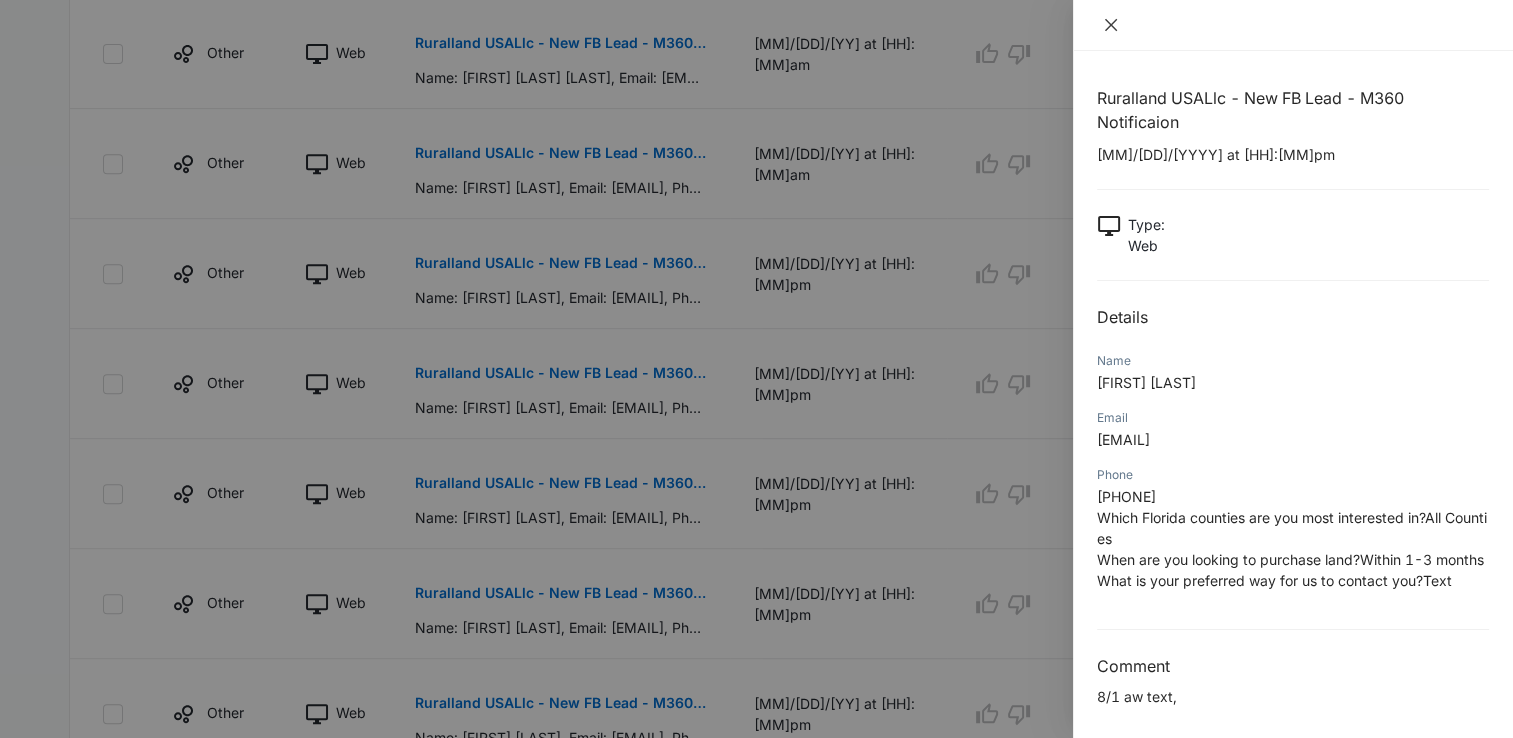 click 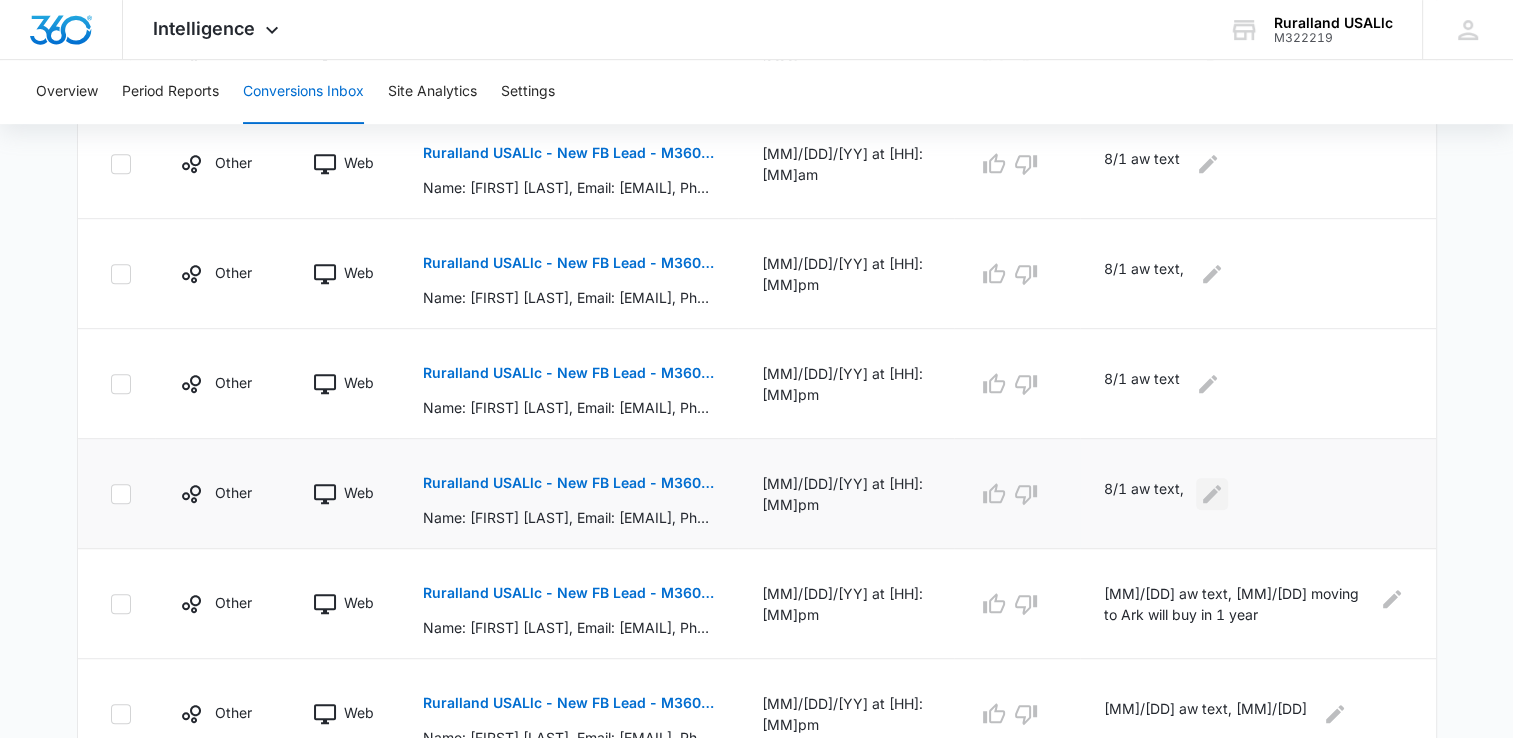 click 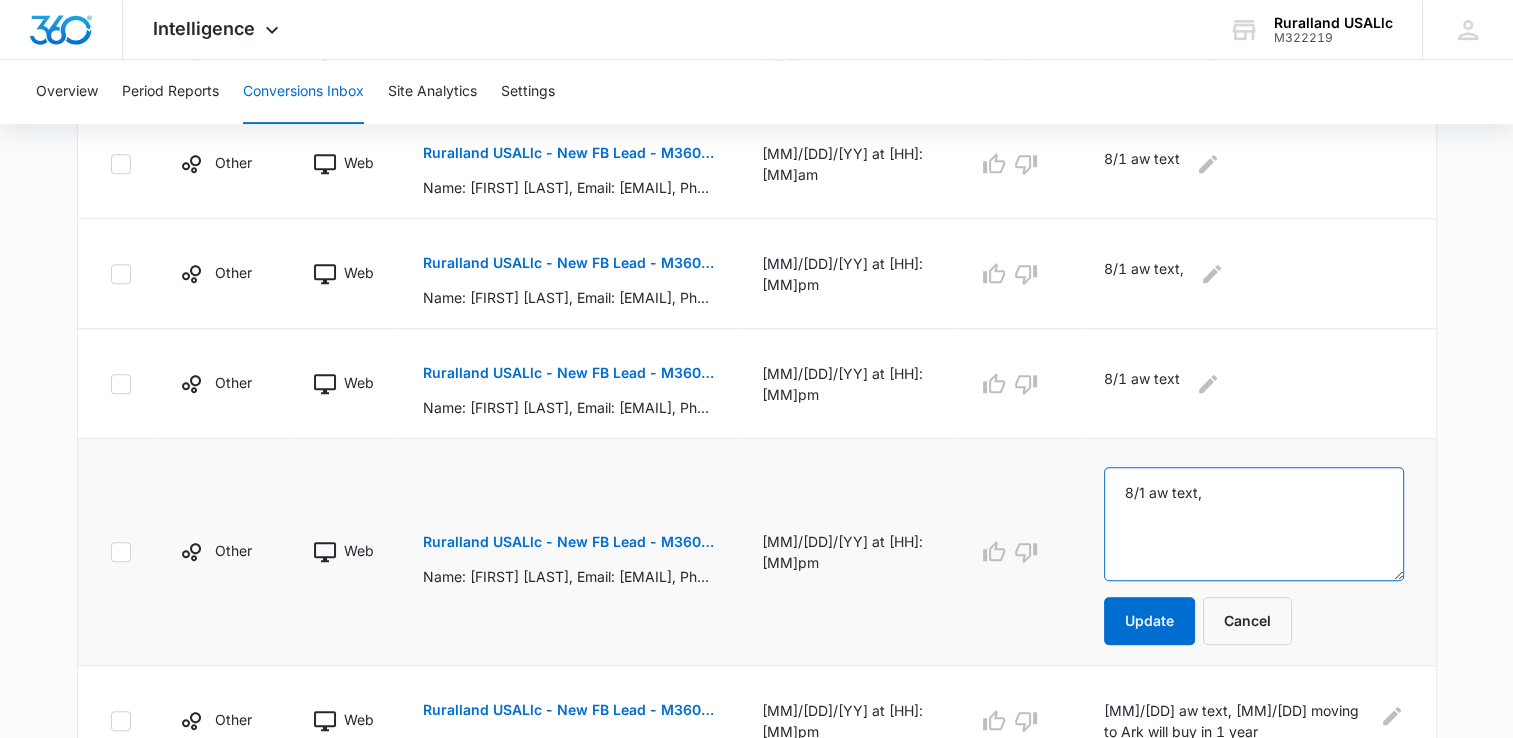 click on "8/1 aw text," at bounding box center [1253, 524] 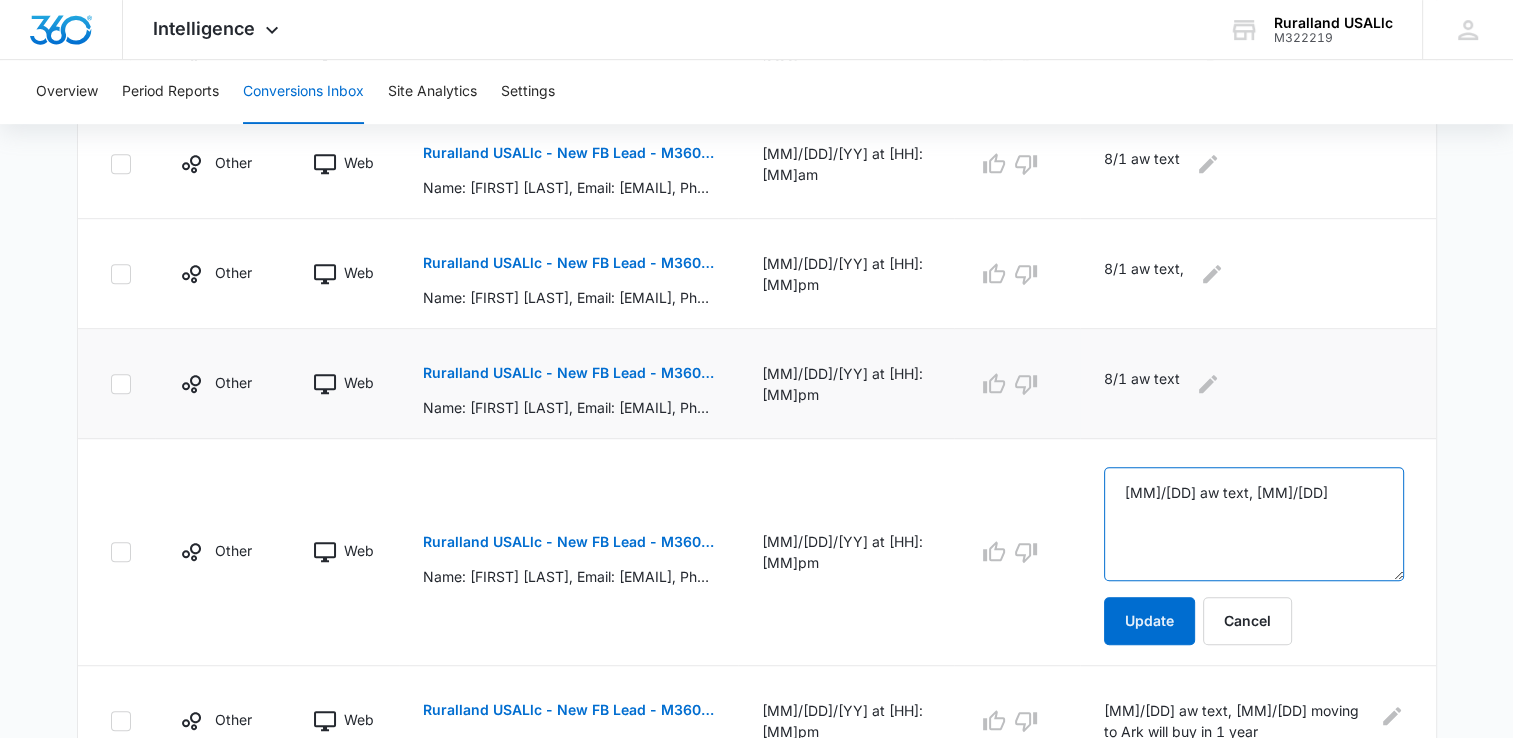 type on "[MM]/[DD] aw text, [MM]/[DD]" 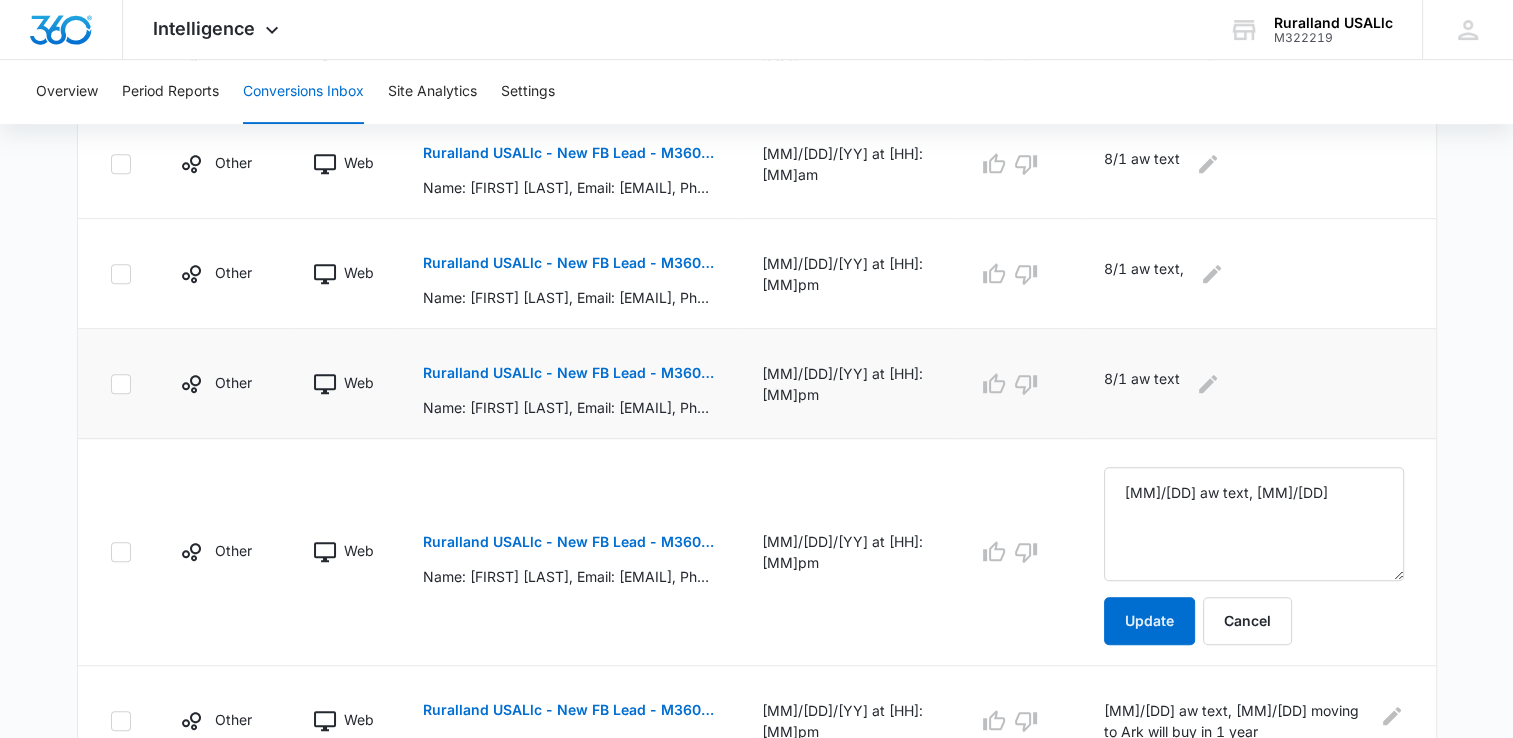 click on "Ruralland USALlc - New FB Lead - M360 Notificaion" at bounding box center [568, 373] 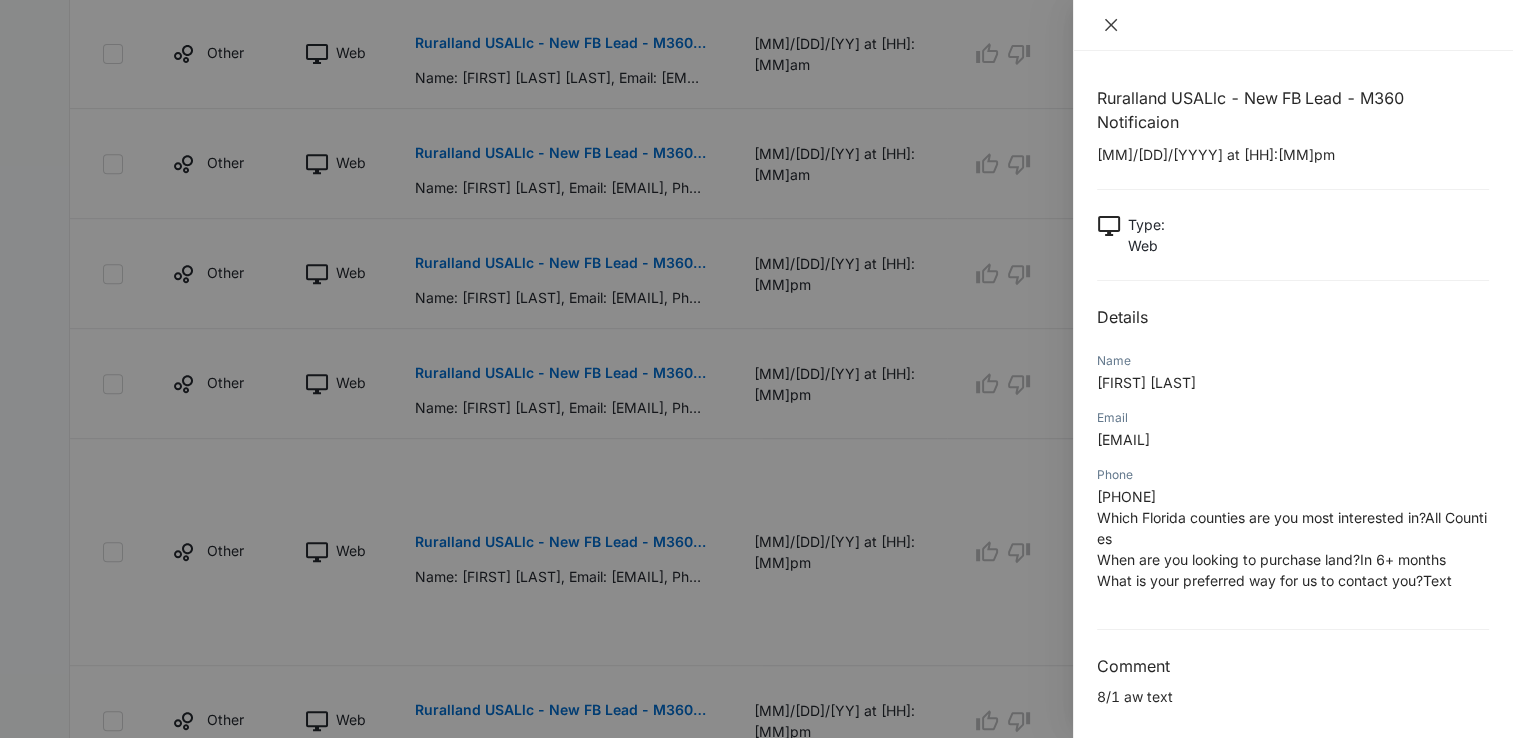 click at bounding box center [1111, 25] 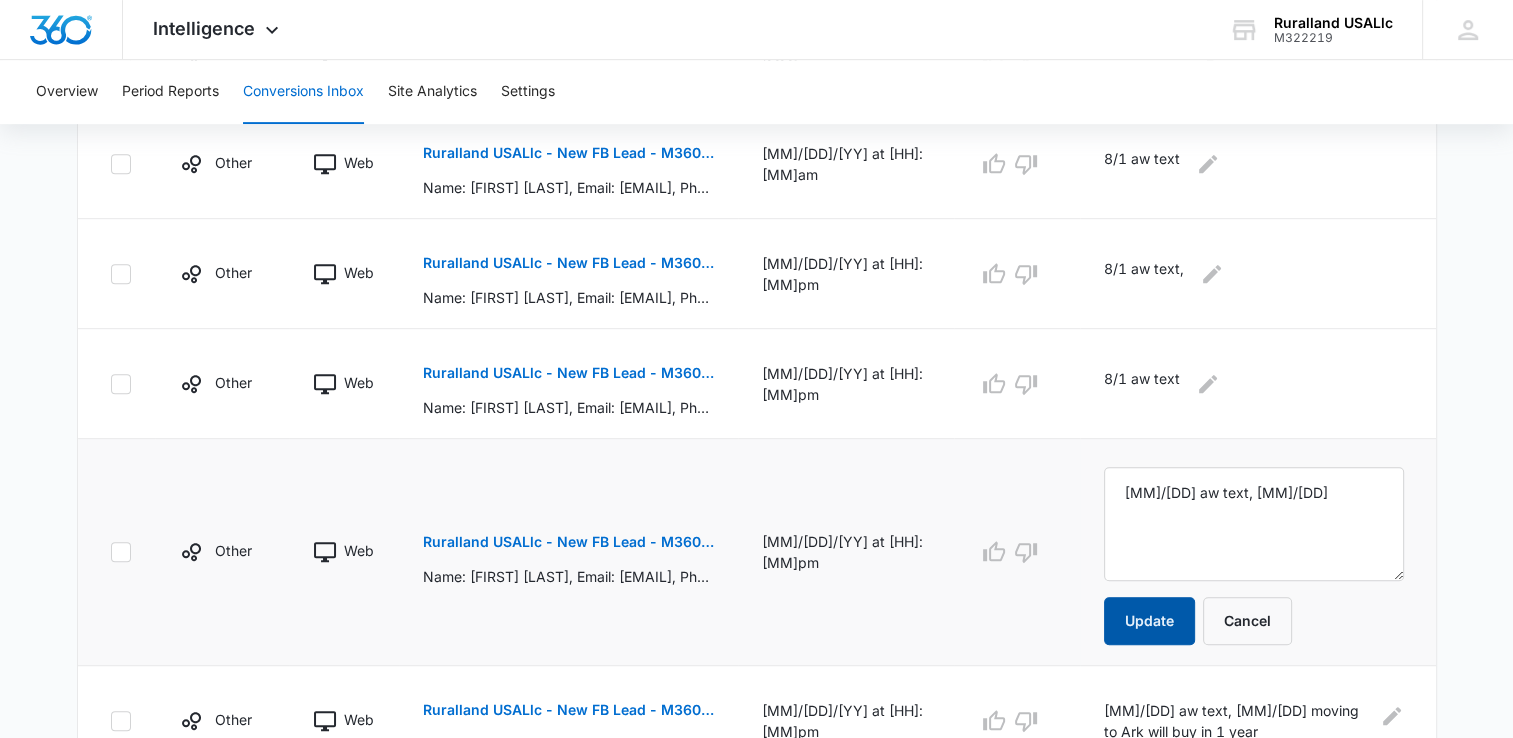 click on "Update" at bounding box center (1149, 621) 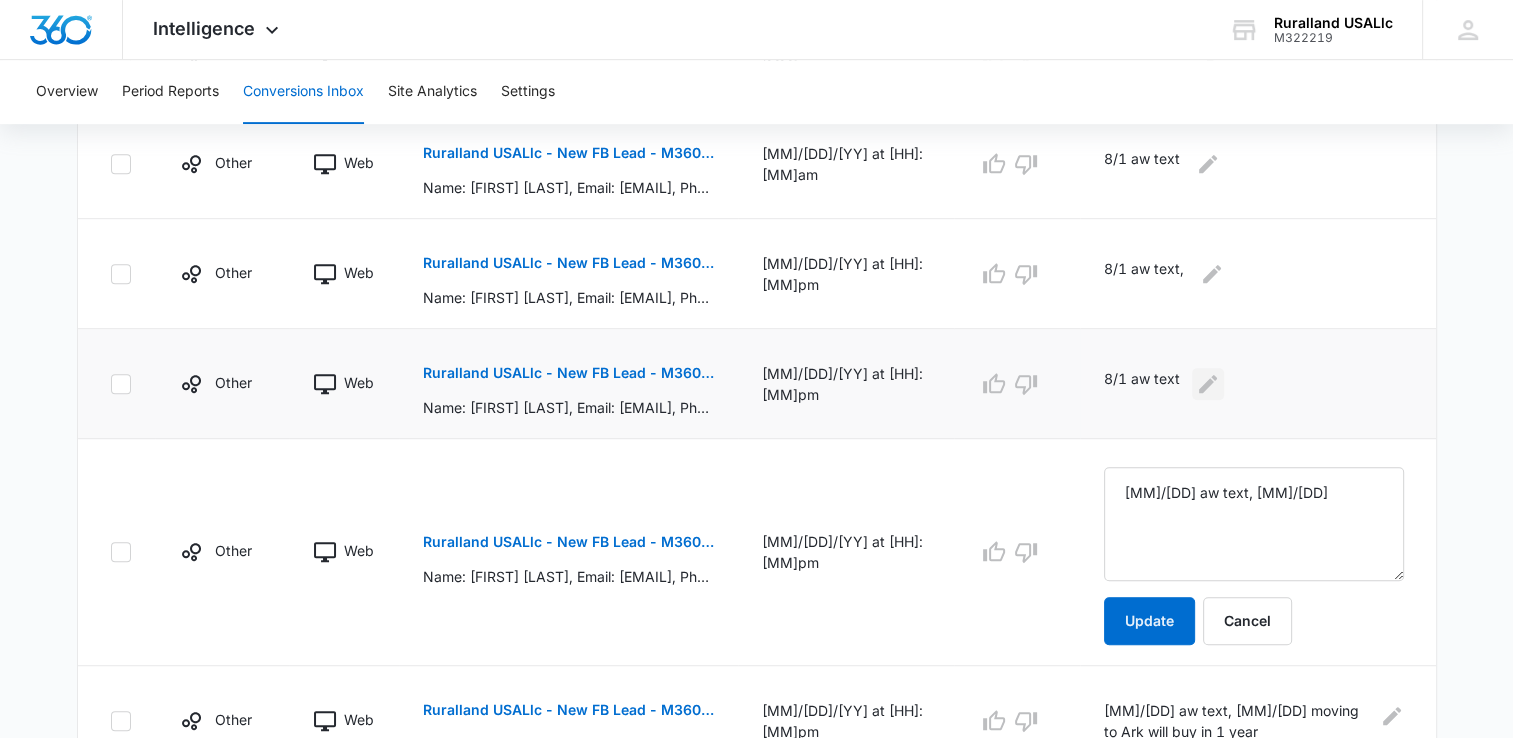 click 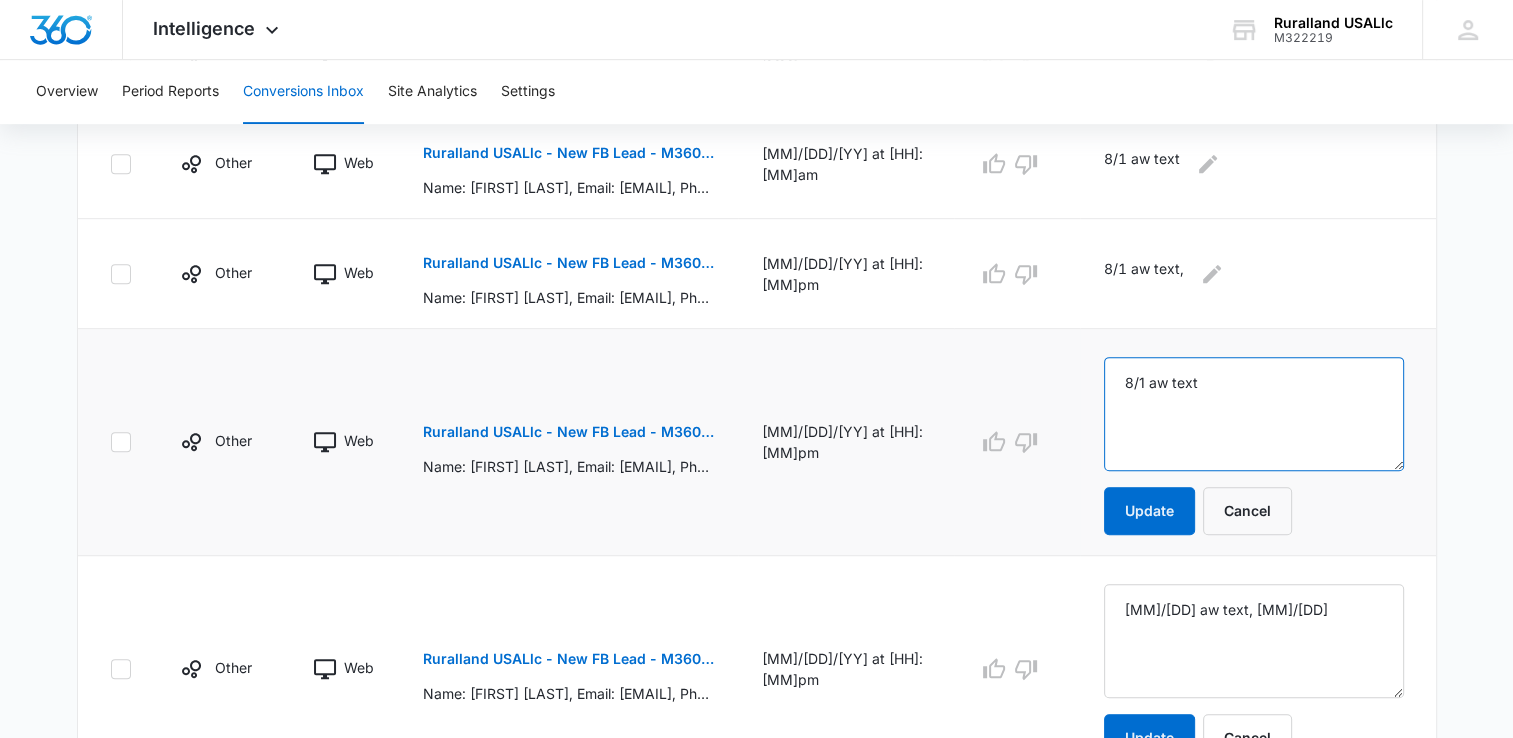 click on "8/1 aw text" at bounding box center [1253, 414] 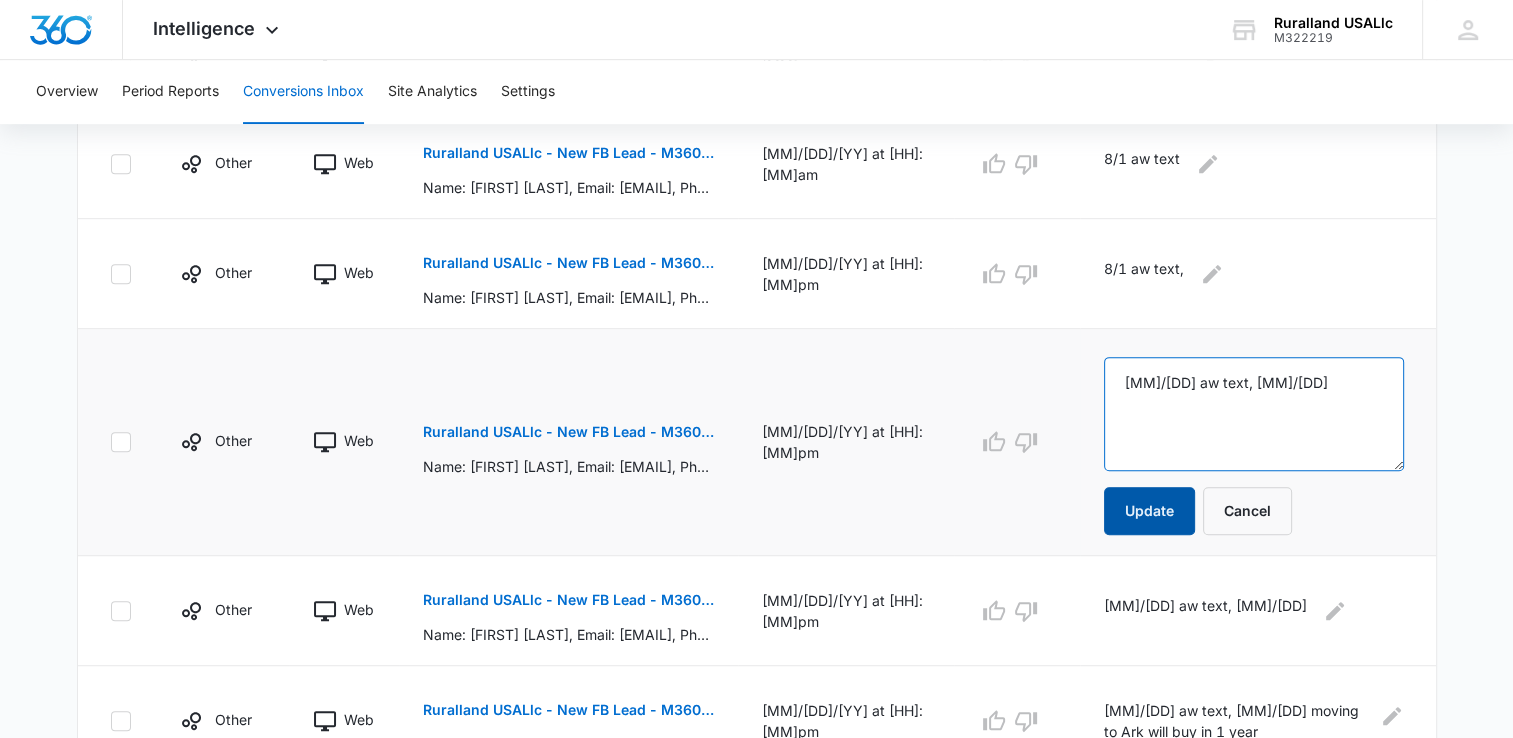 type on "[MM]/[DD] aw text, [MM]/[DD]" 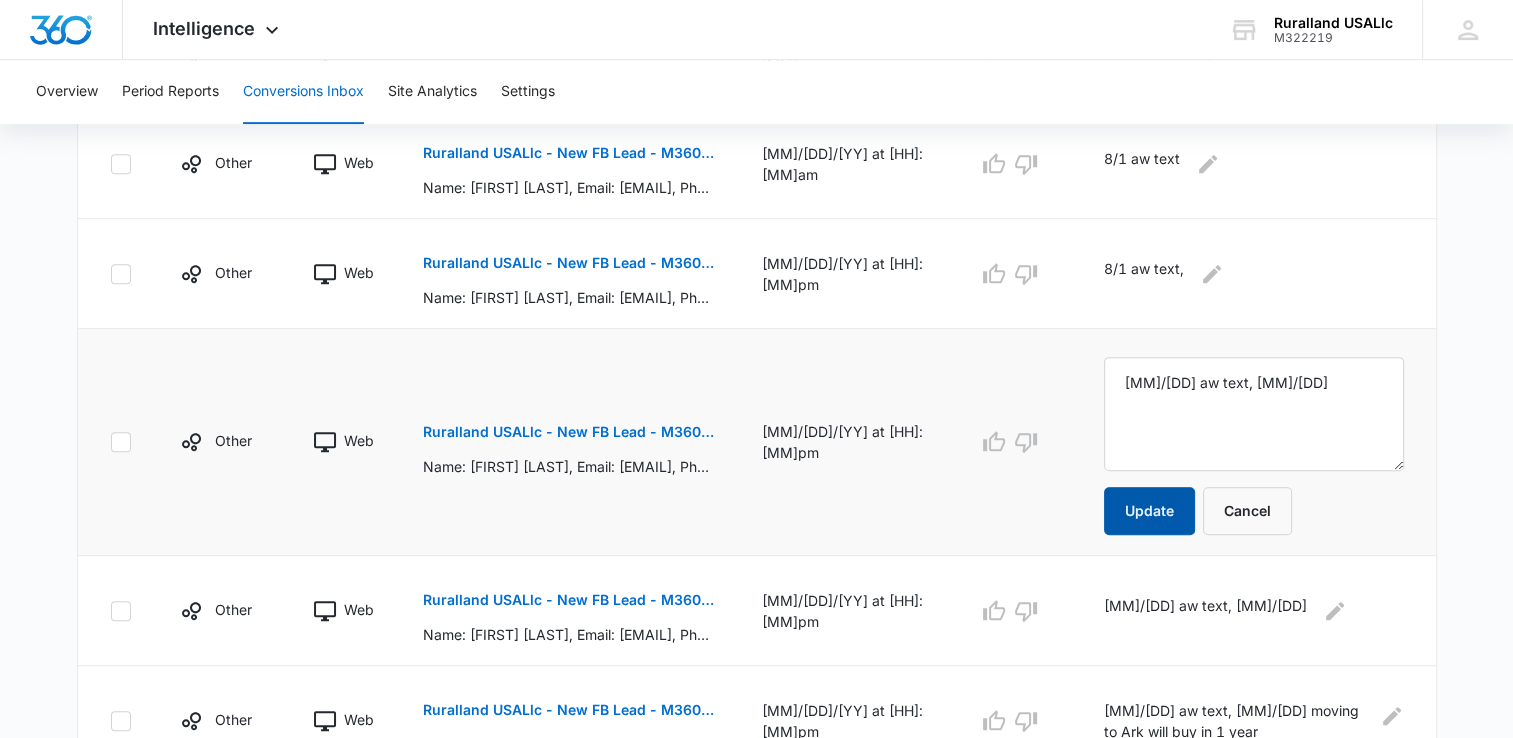 click on "Update" at bounding box center (1149, 511) 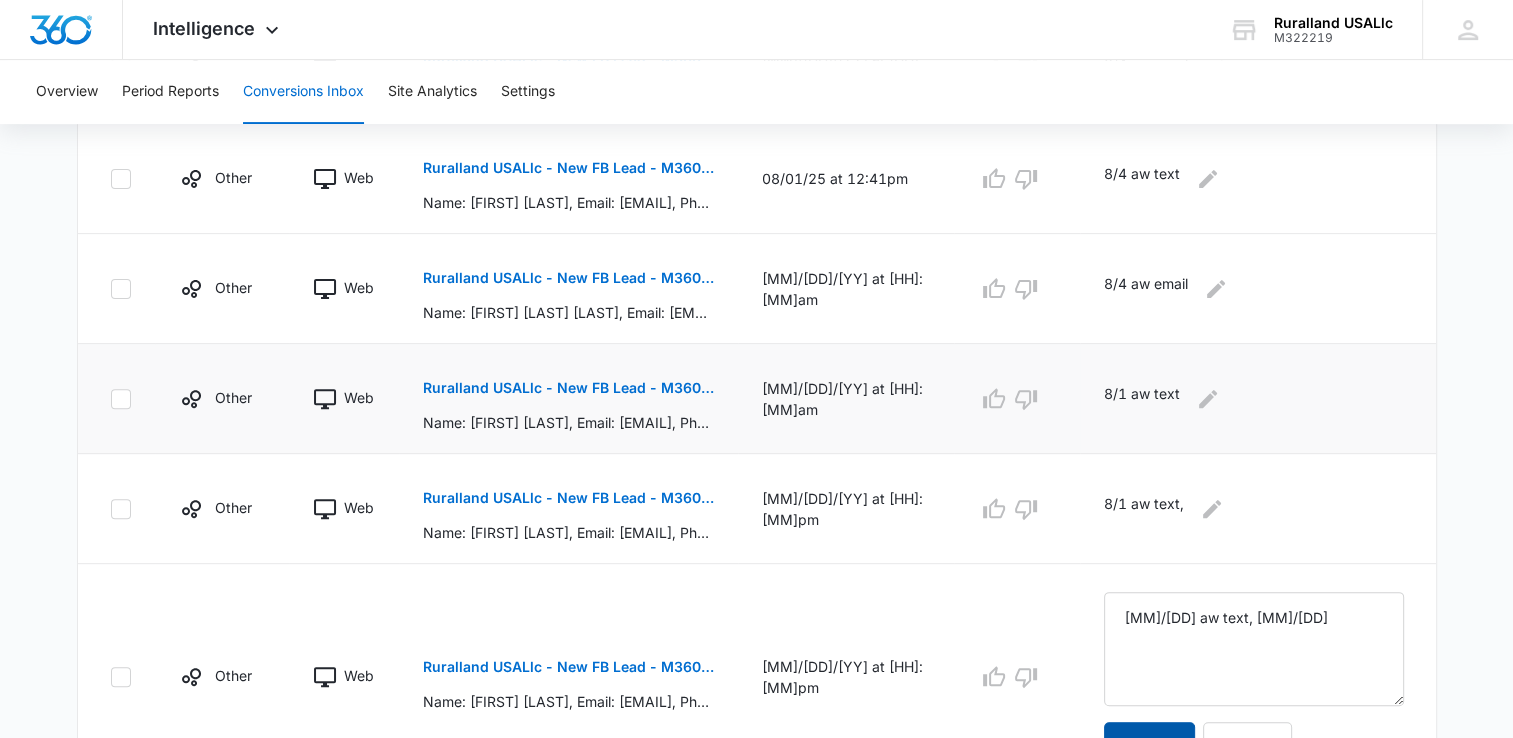 scroll, scrollTop: 651, scrollLeft: 0, axis: vertical 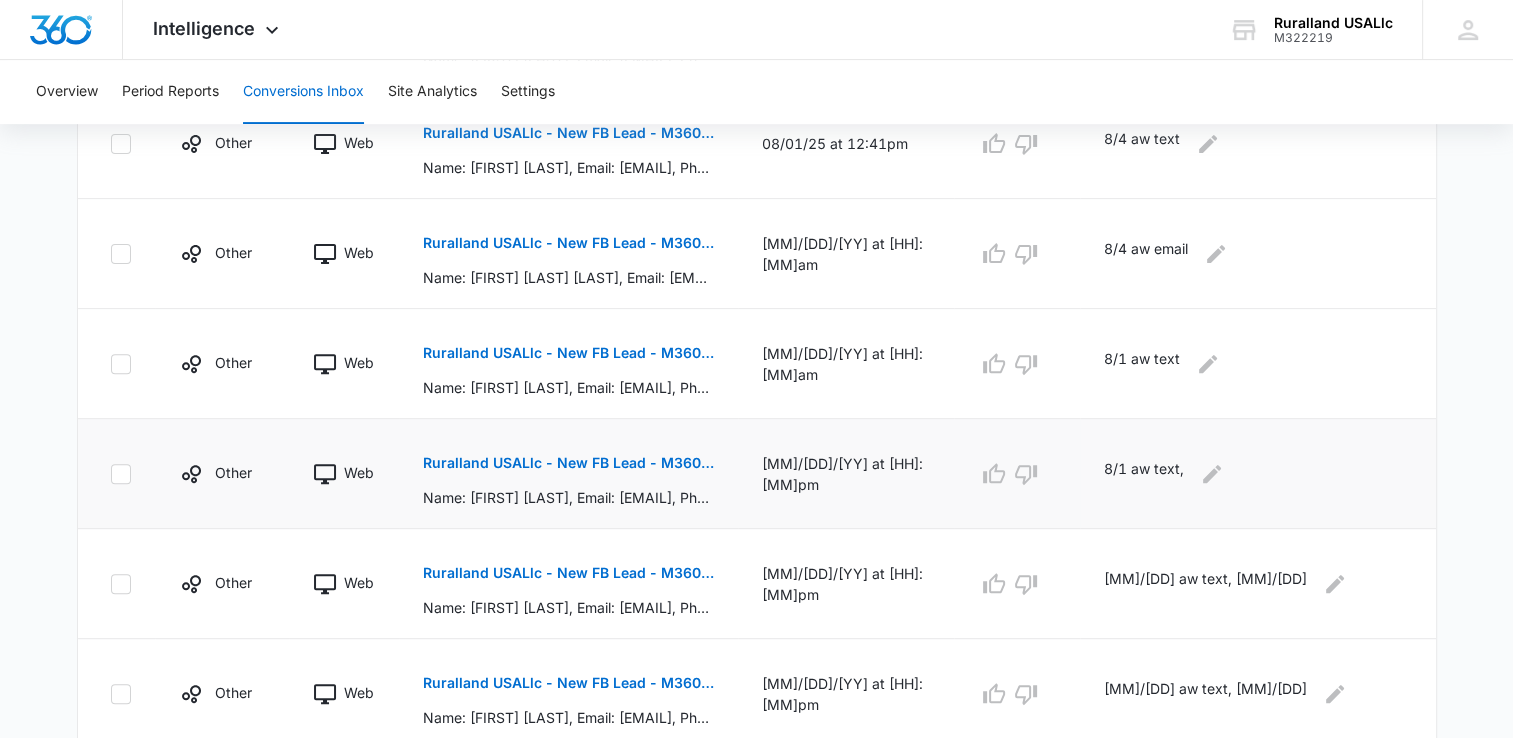 click on "Ruralland USALlc - New FB Lead - M360 Notificaion" at bounding box center [568, 463] 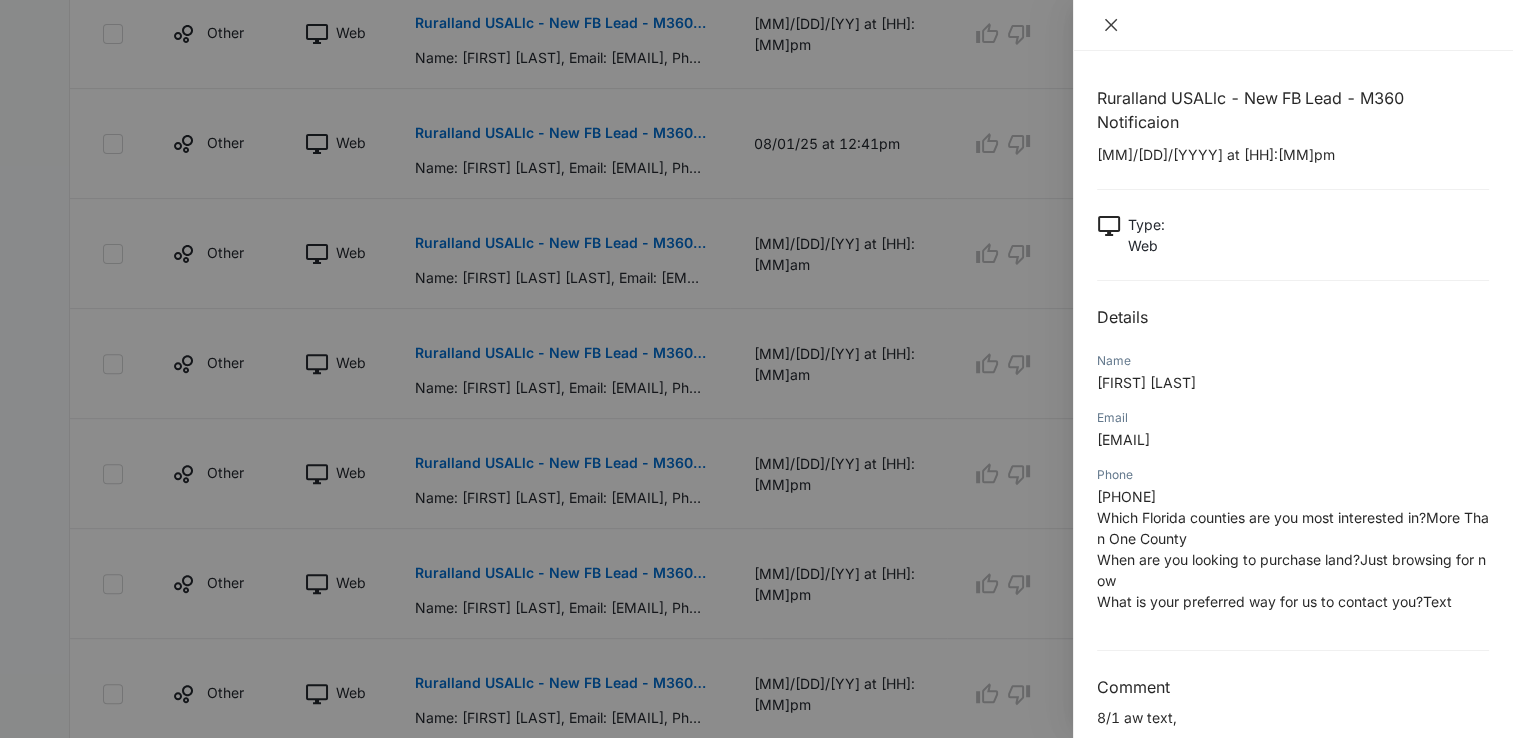 click 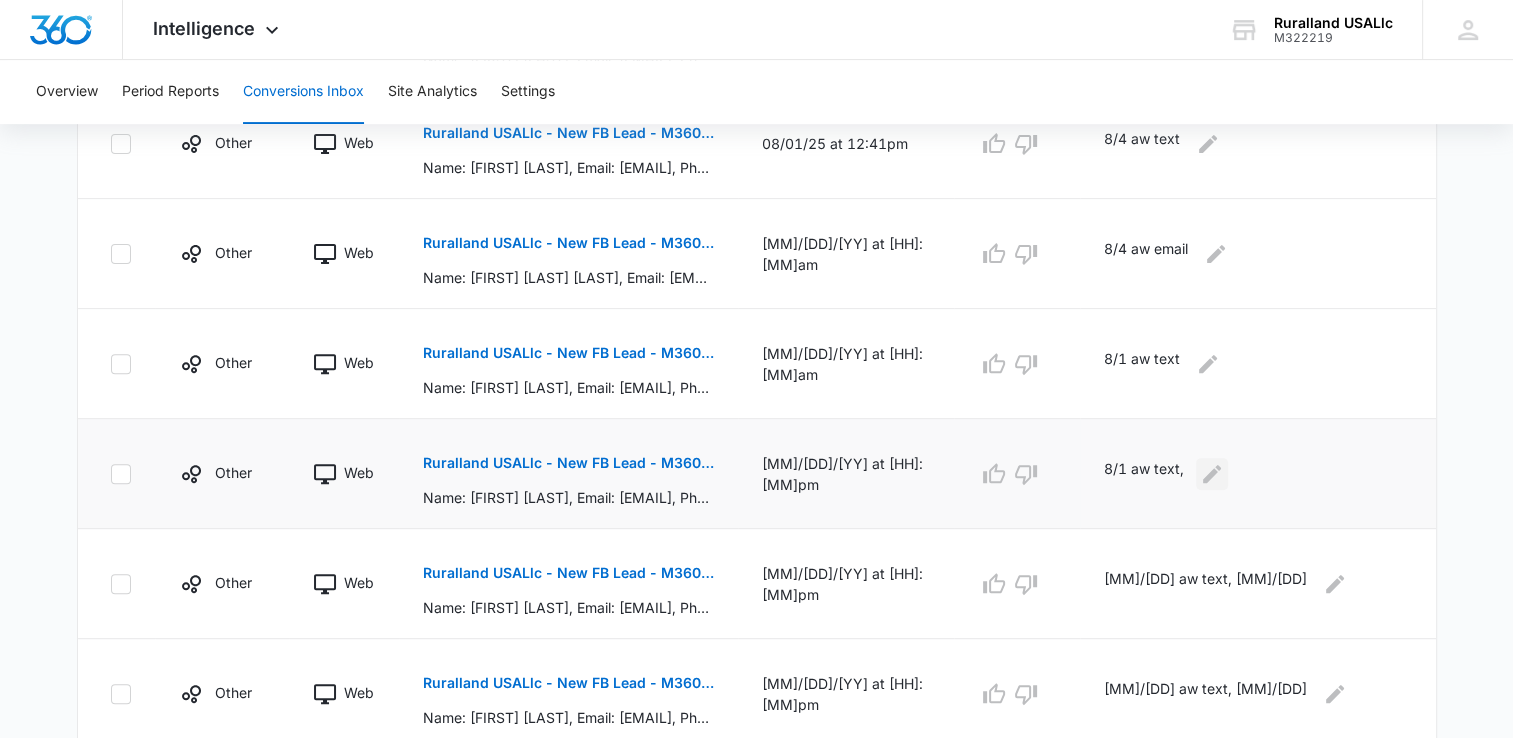click 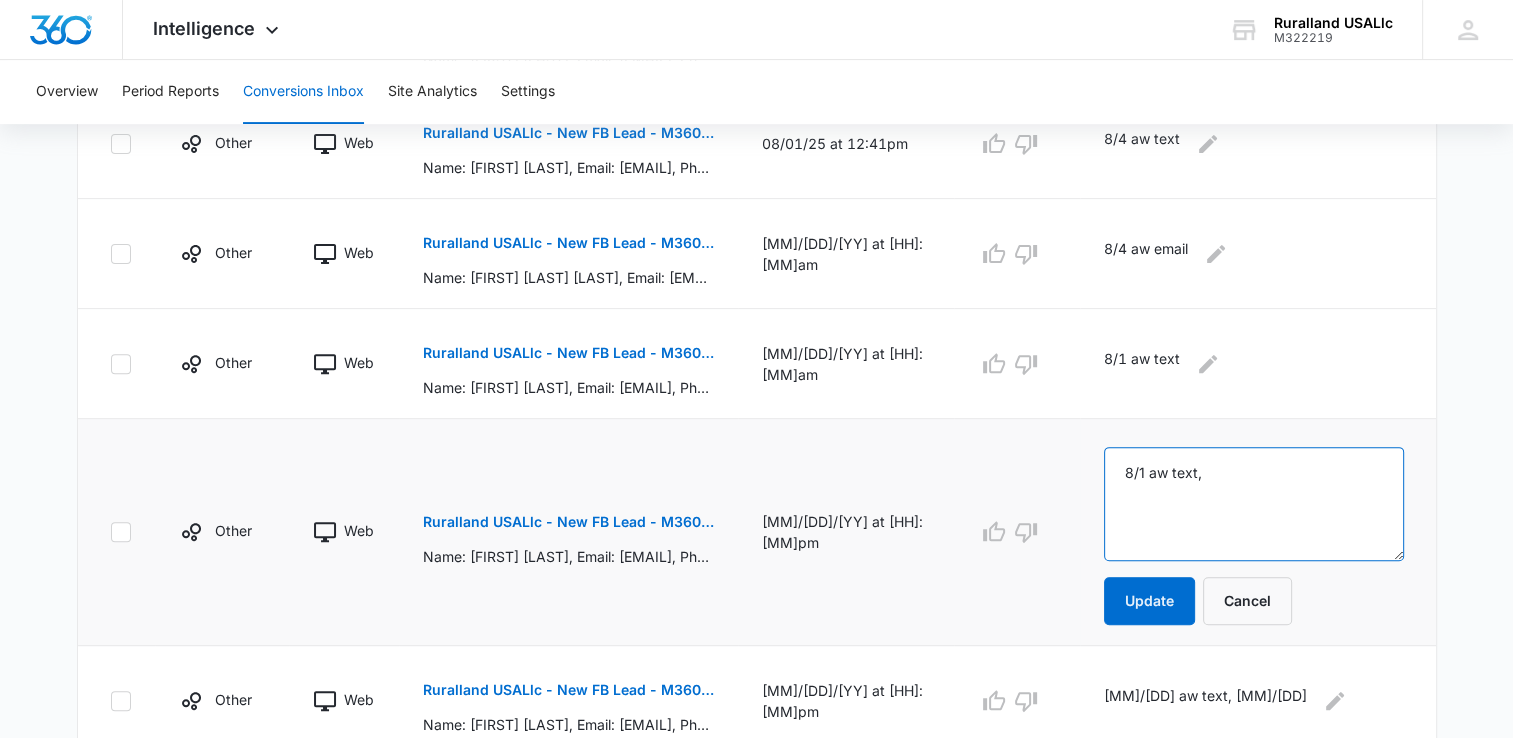 click on "8/1 aw text," at bounding box center [1253, 504] 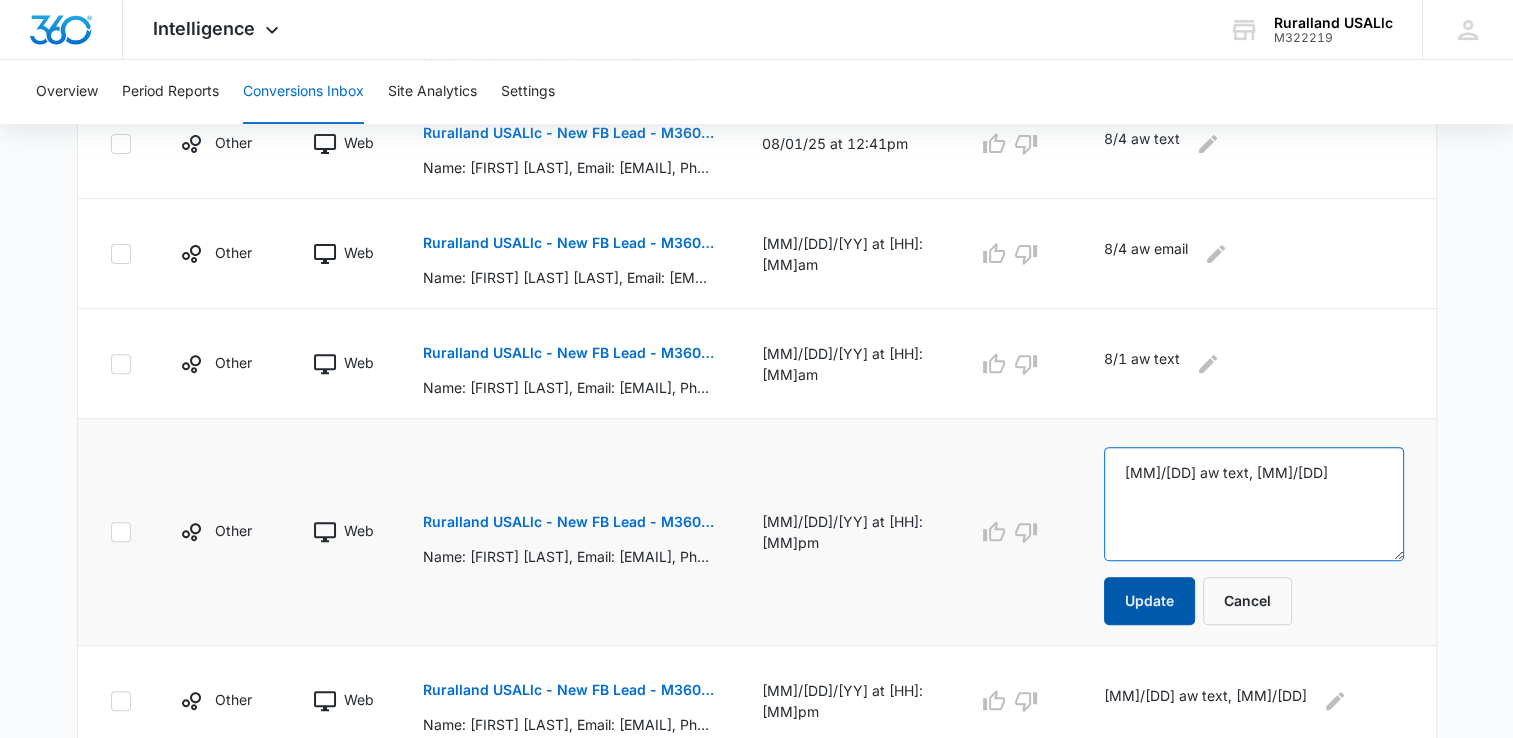 type on "[MM]/[DD] aw text, [MM]/[DD]" 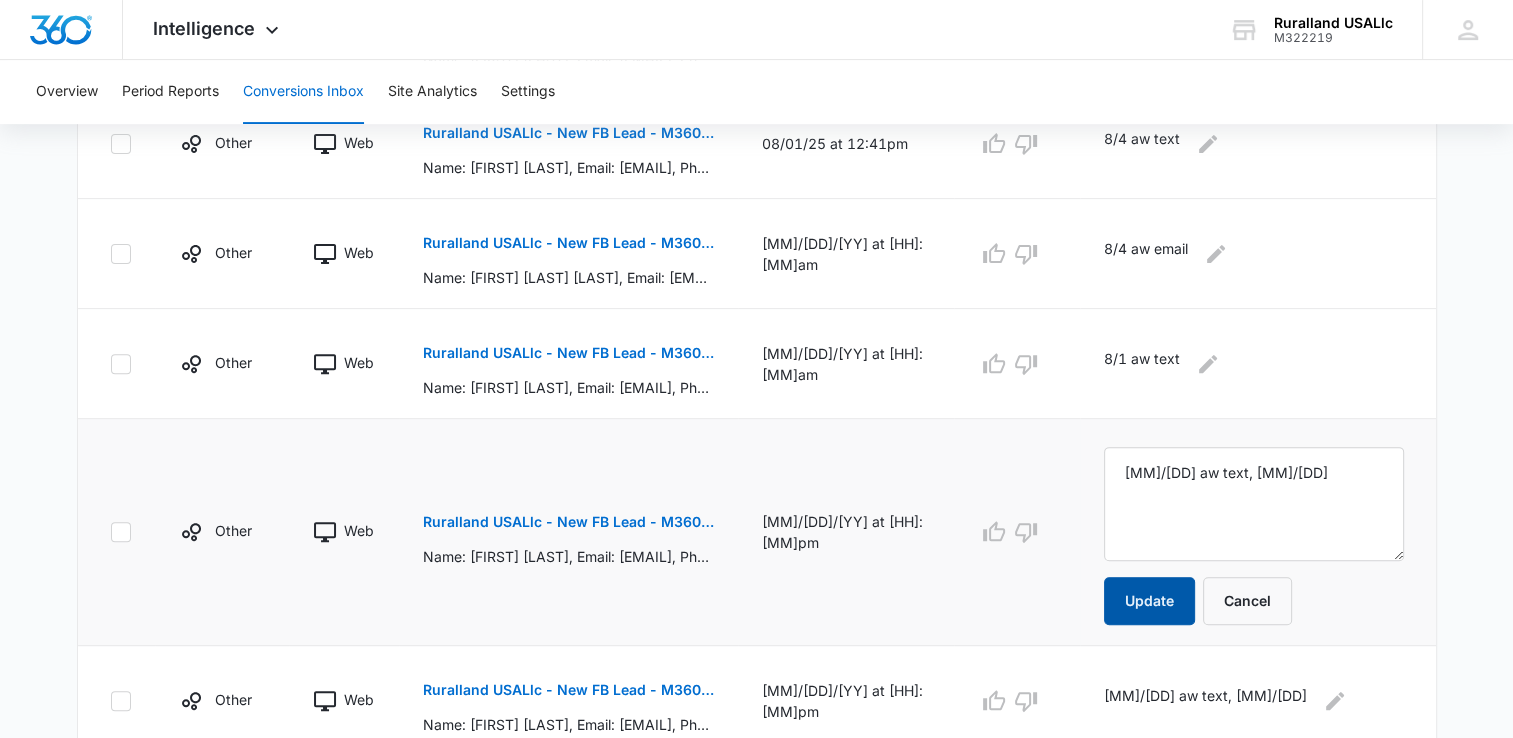 click on "Update" at bounding box center [1149, 601] 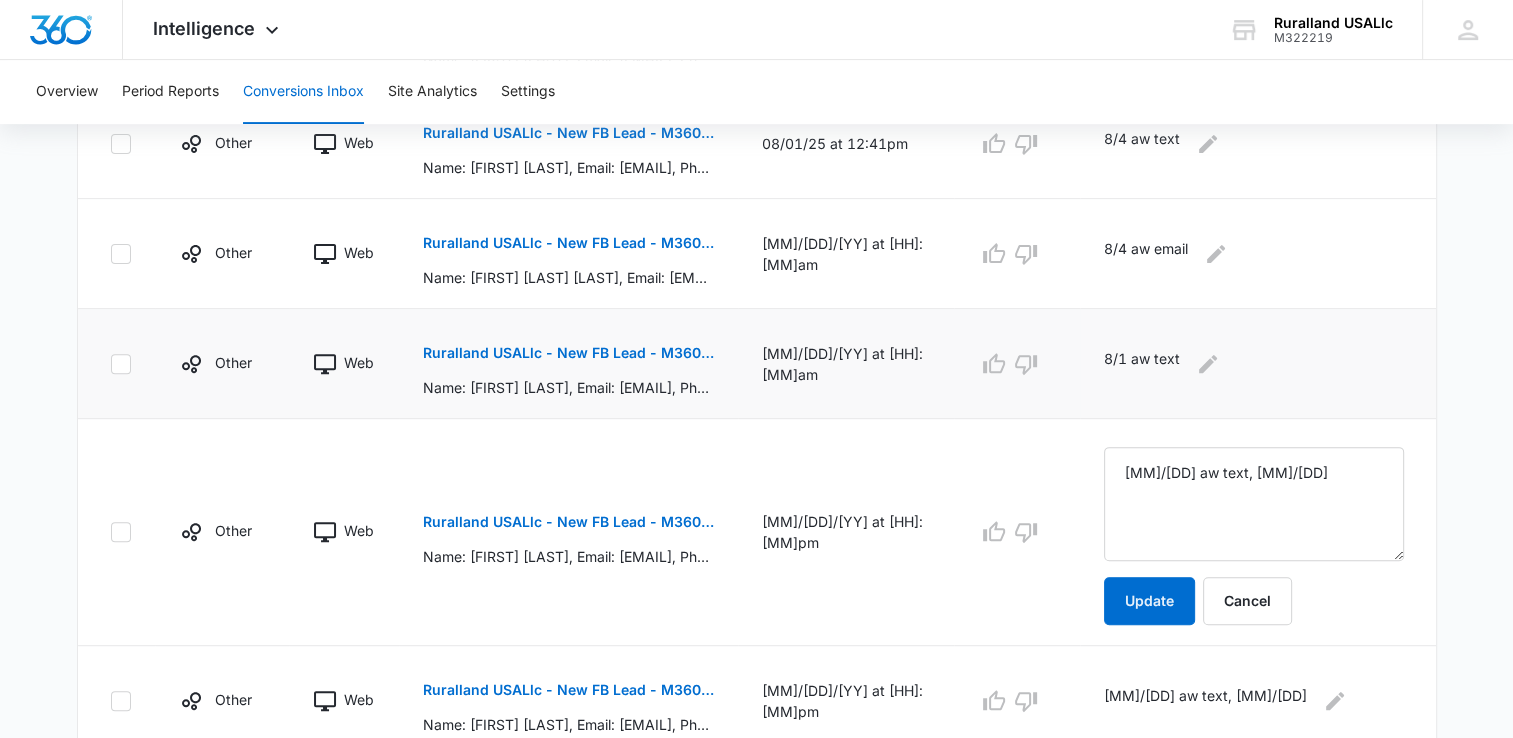 click on "Ruralland USALlc - New FB Lead - M360 Notificaion" at bounding box center (568, 353) 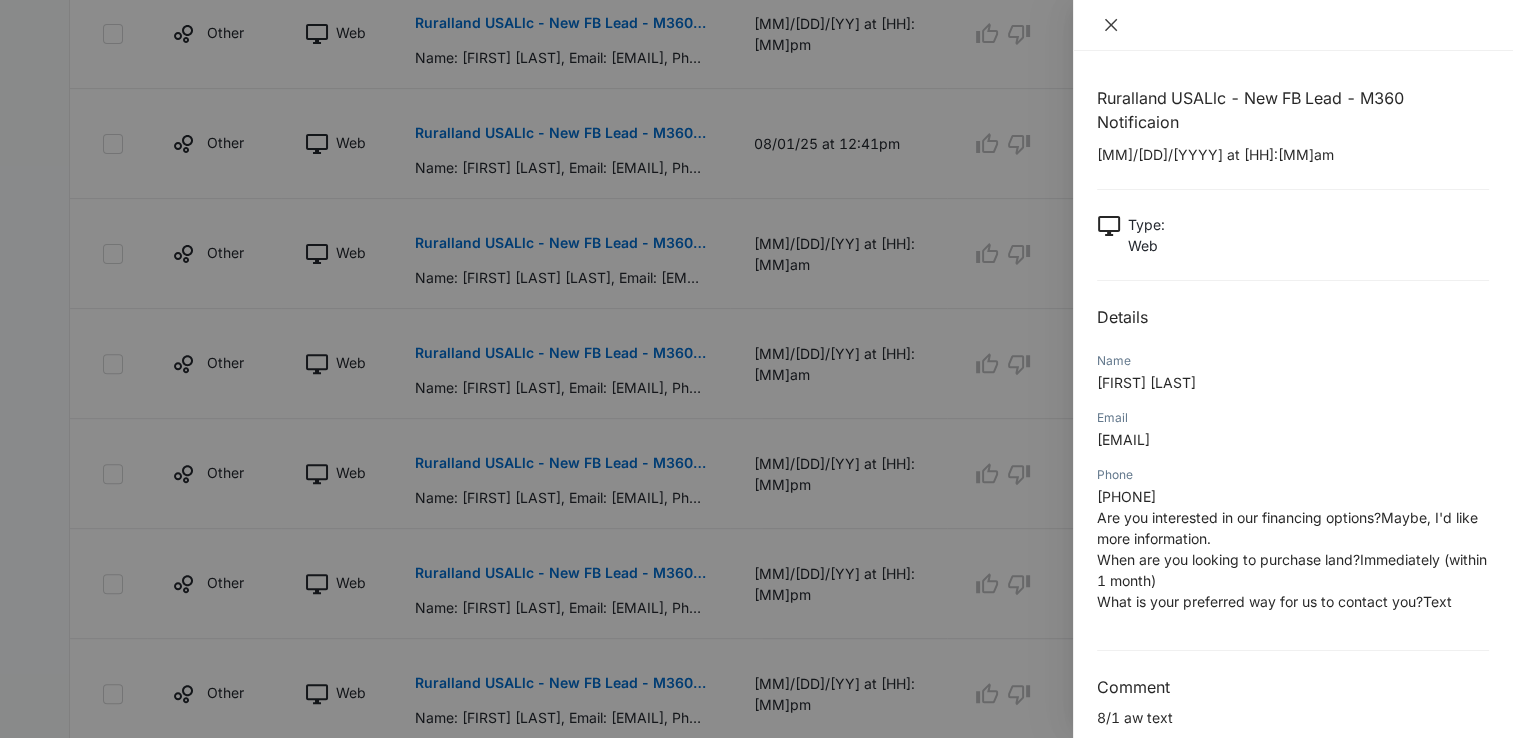 click 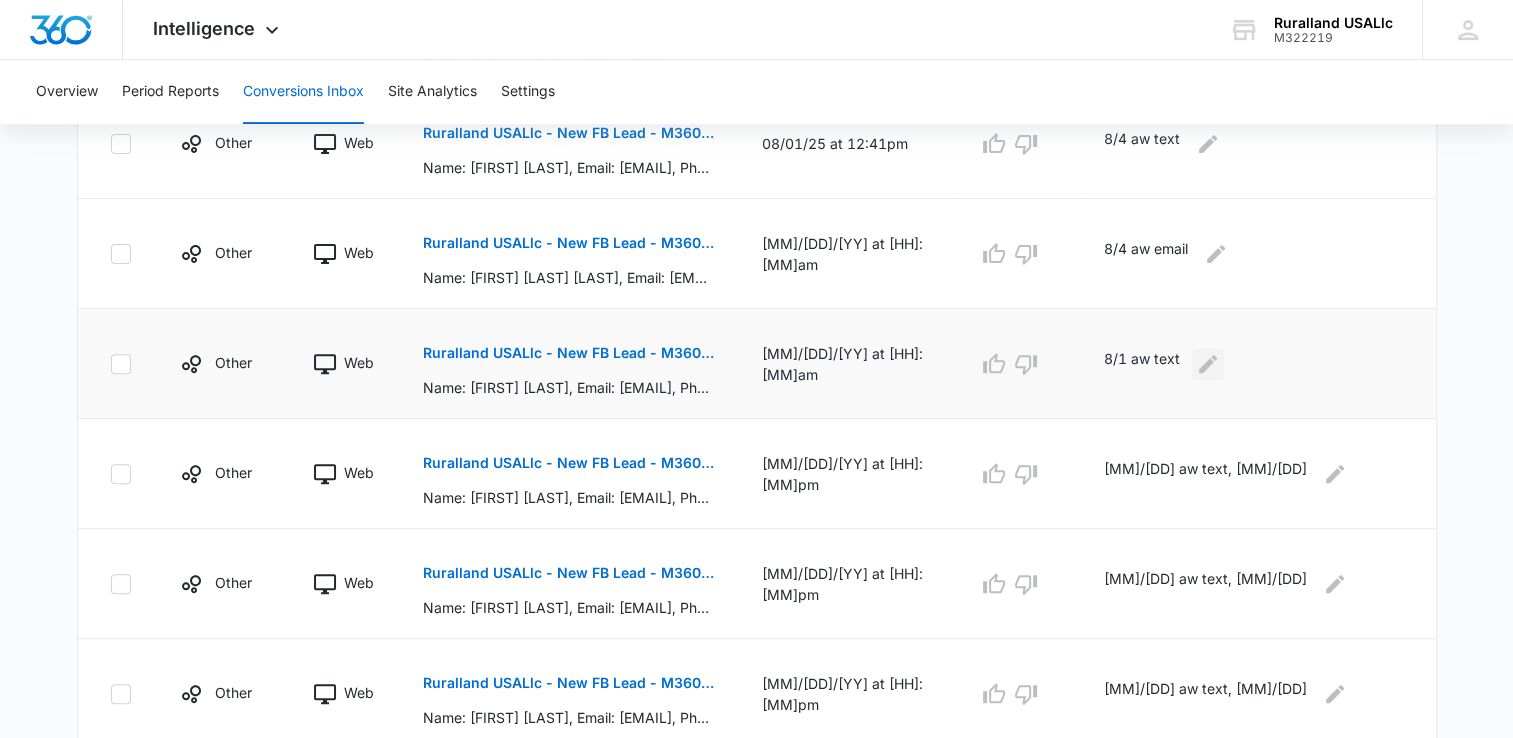 click 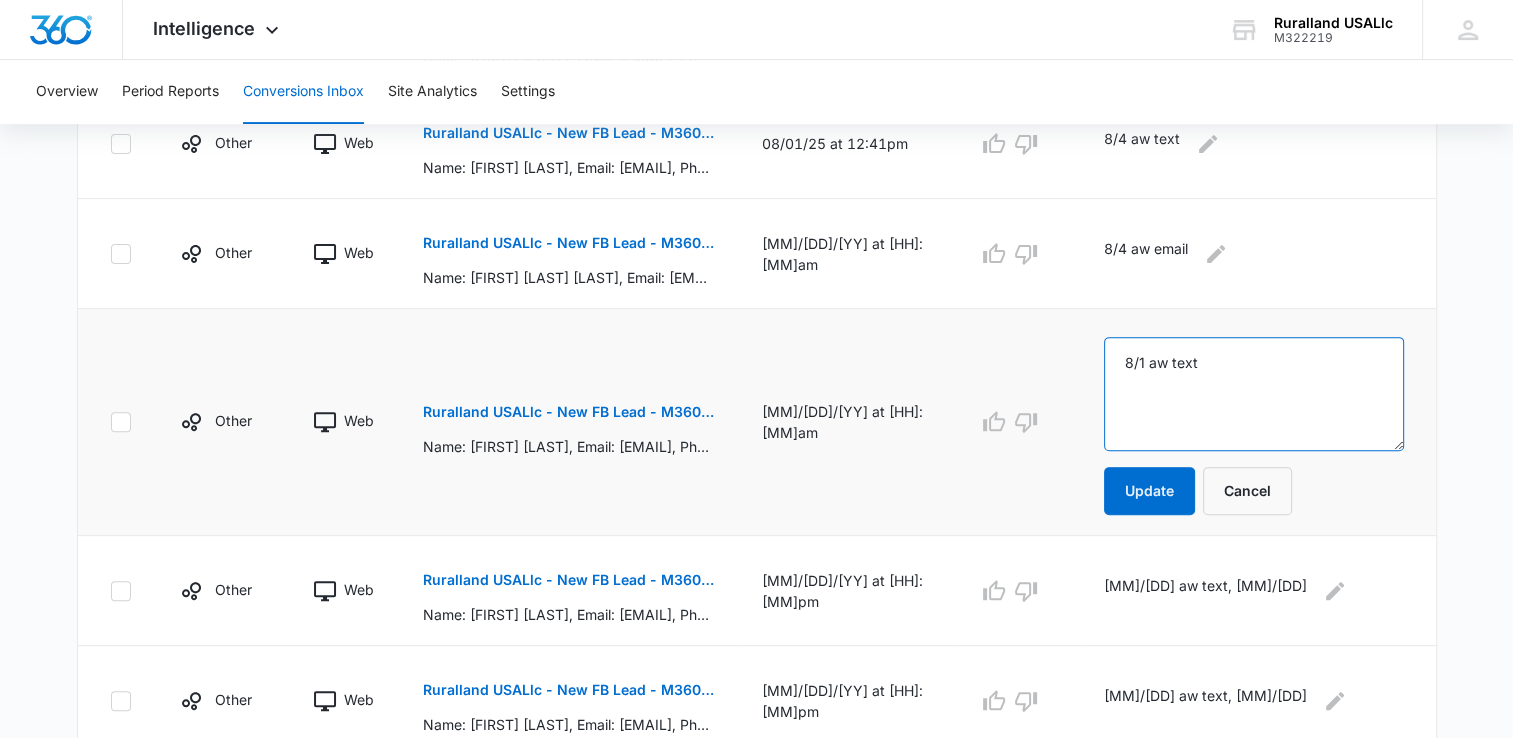 click on "8/1 aw text" at bounding box center [1253, 394] 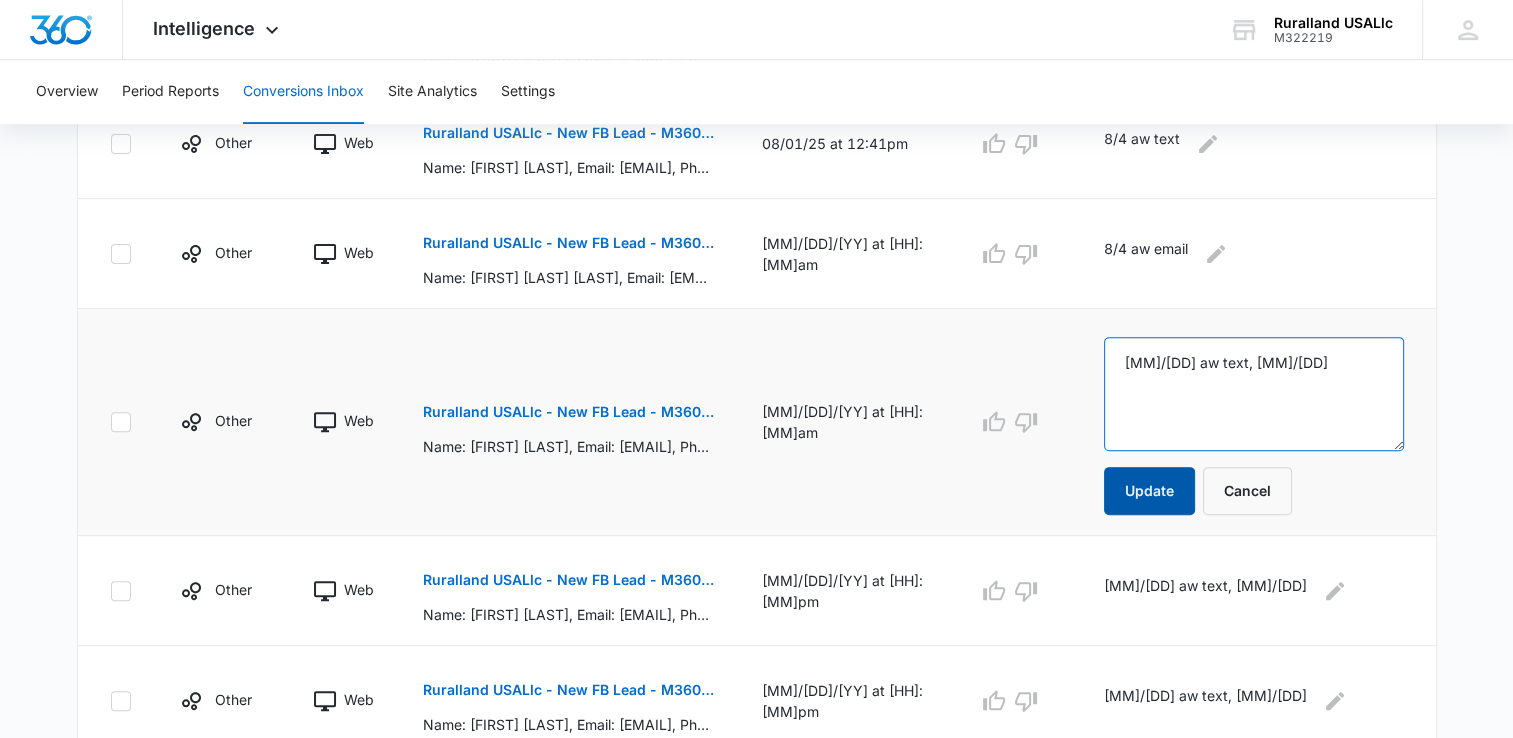 type on "[MM]/[DD] aw text, [MM]/[DD]" 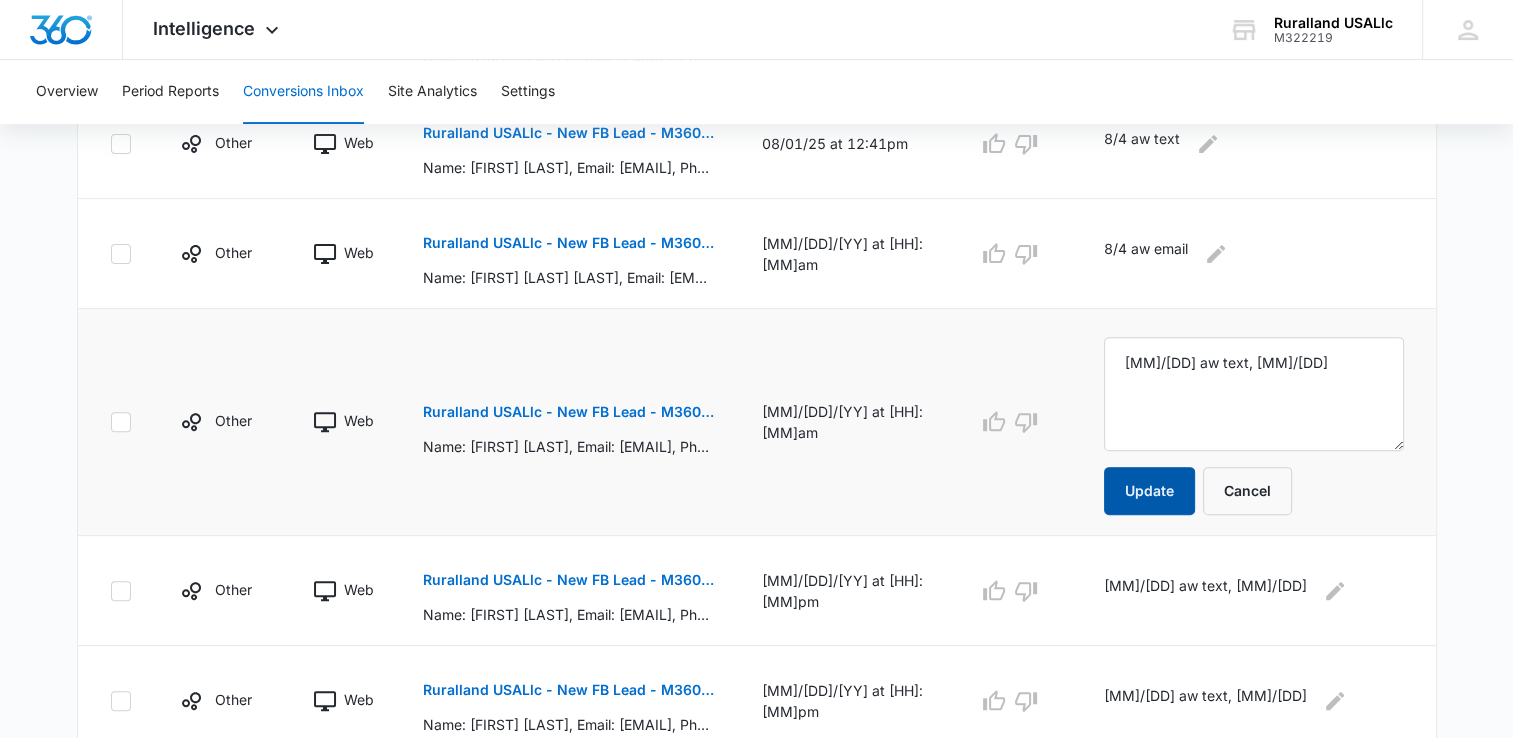 click on "Update" at bounding box center [1149, 491] 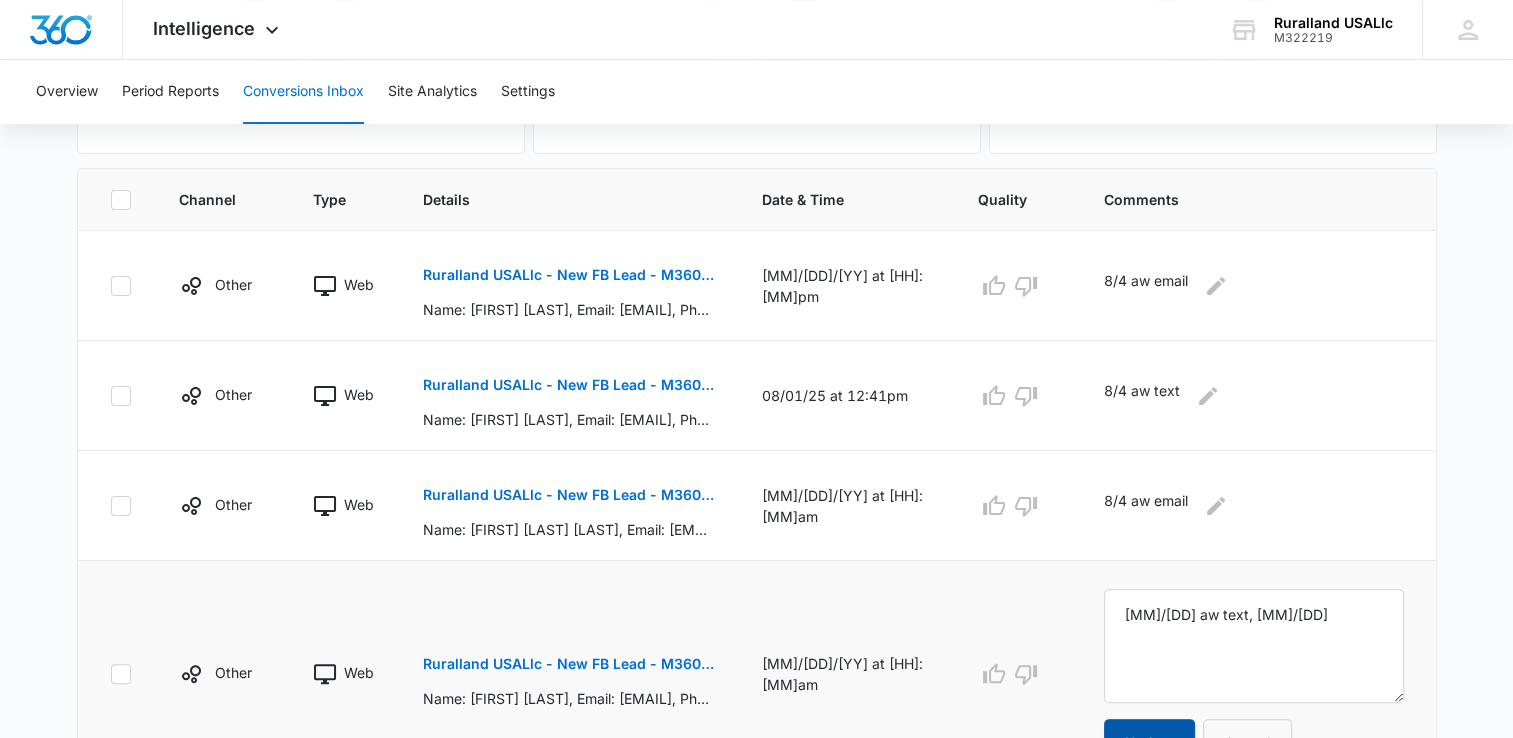 scroll, scrollTop: 351, scrollLeft: 0, axis: vertical 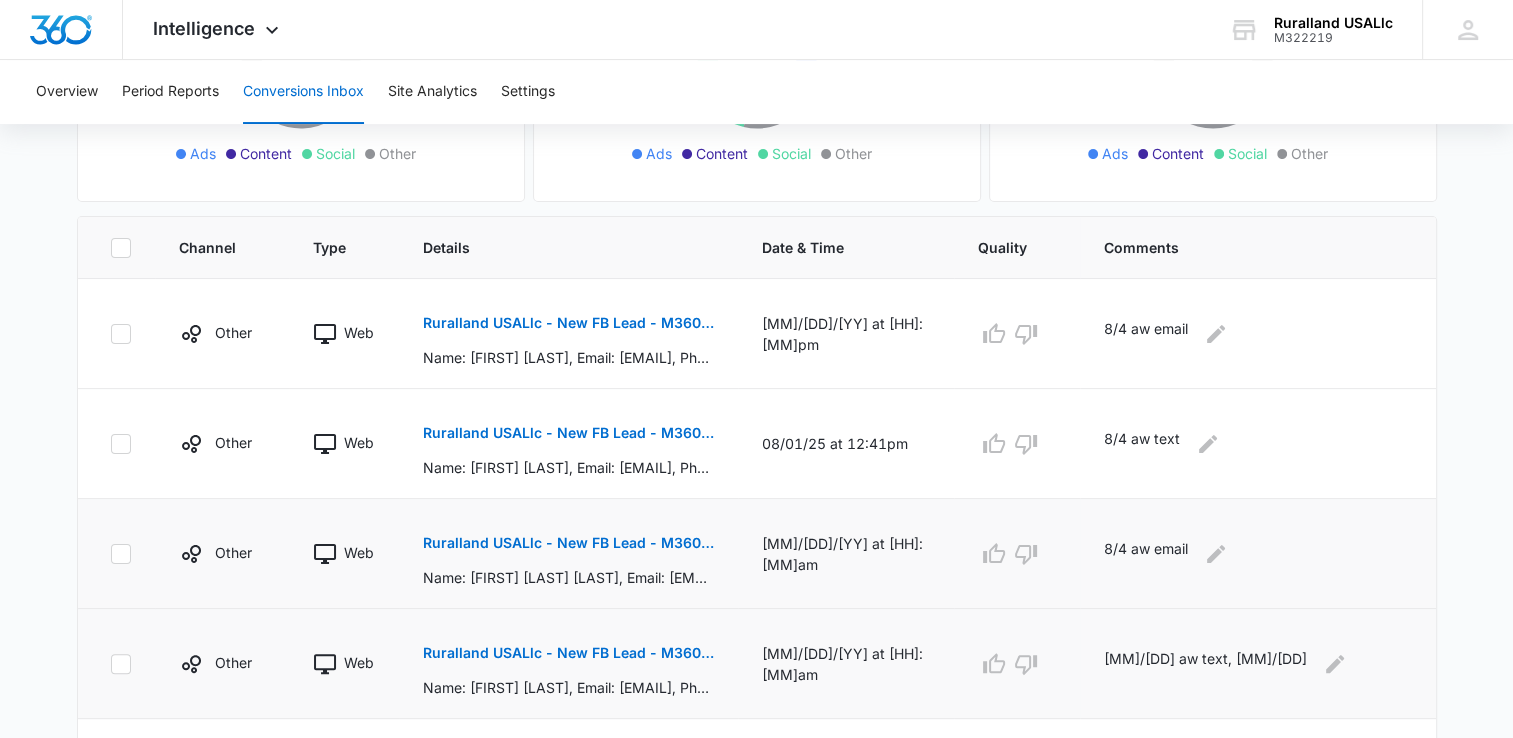 click on "Ruralland USALlc - New FB Lead - M360 Notificaion" at bounding box center [568, 543] 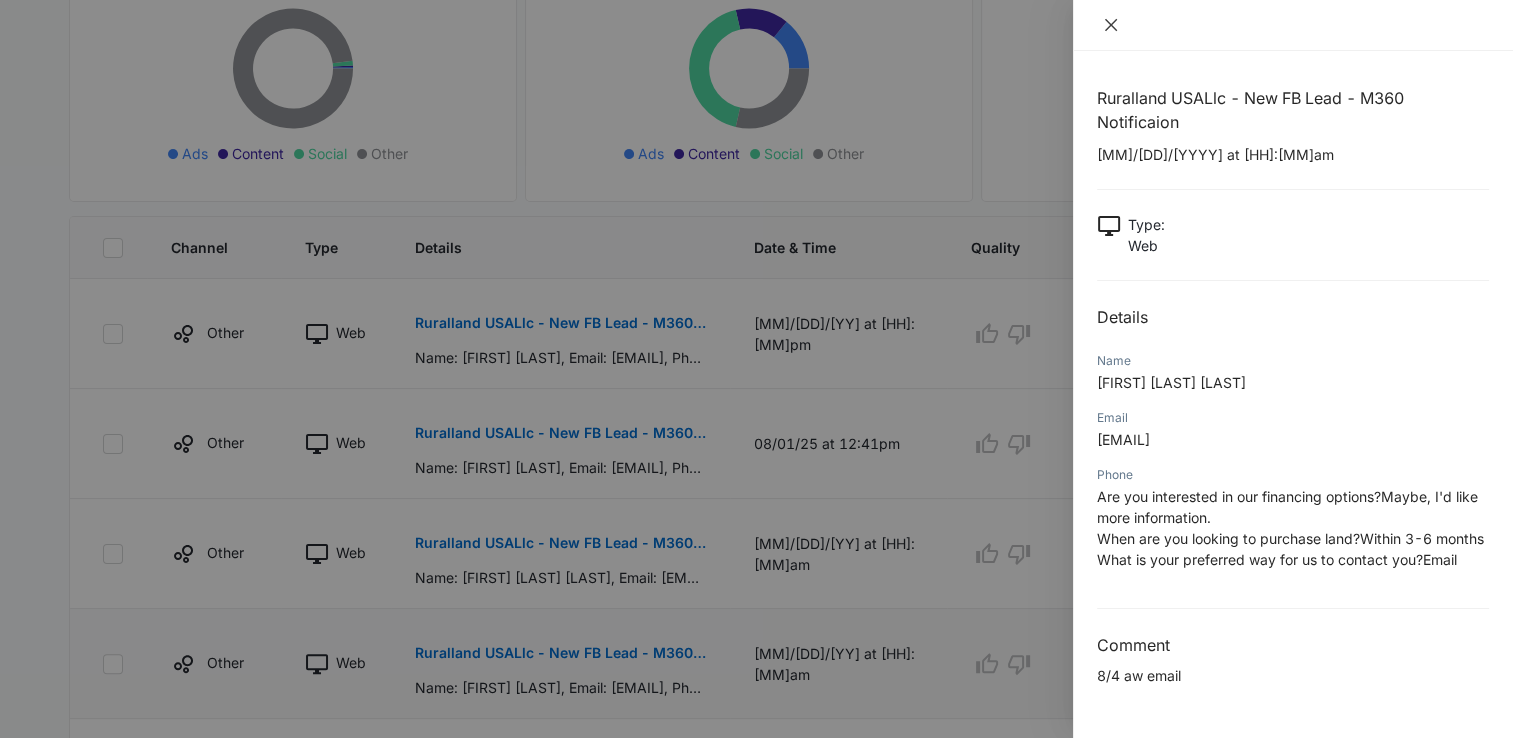 drag, startPoint x: 1108, startPoint y: 16, endPoint x: 1108, endPoint y: 30, distance: 14 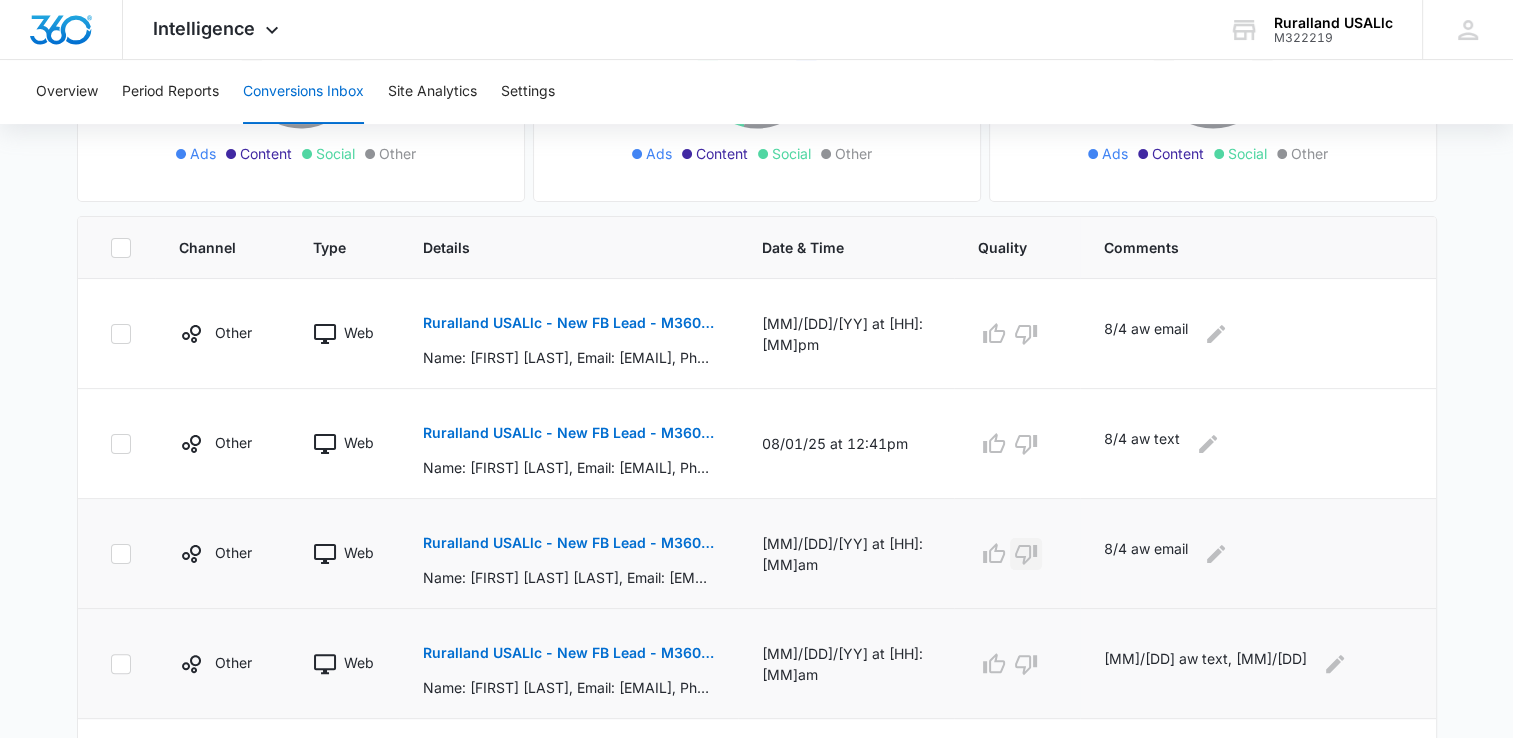 click 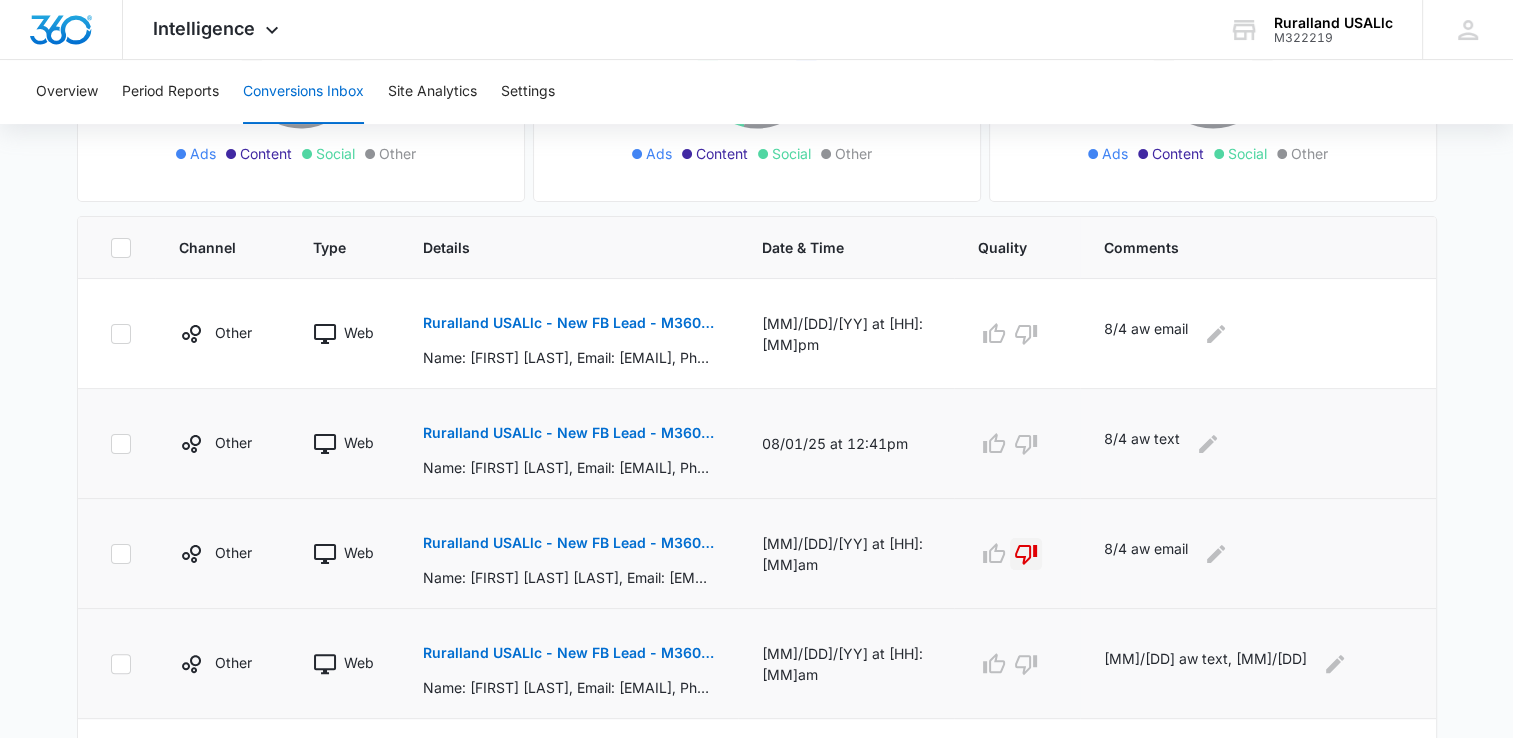 click on "Ruralland USALlc - New FB Lead - M360 Notificaion" at bounding box center (568, 433) 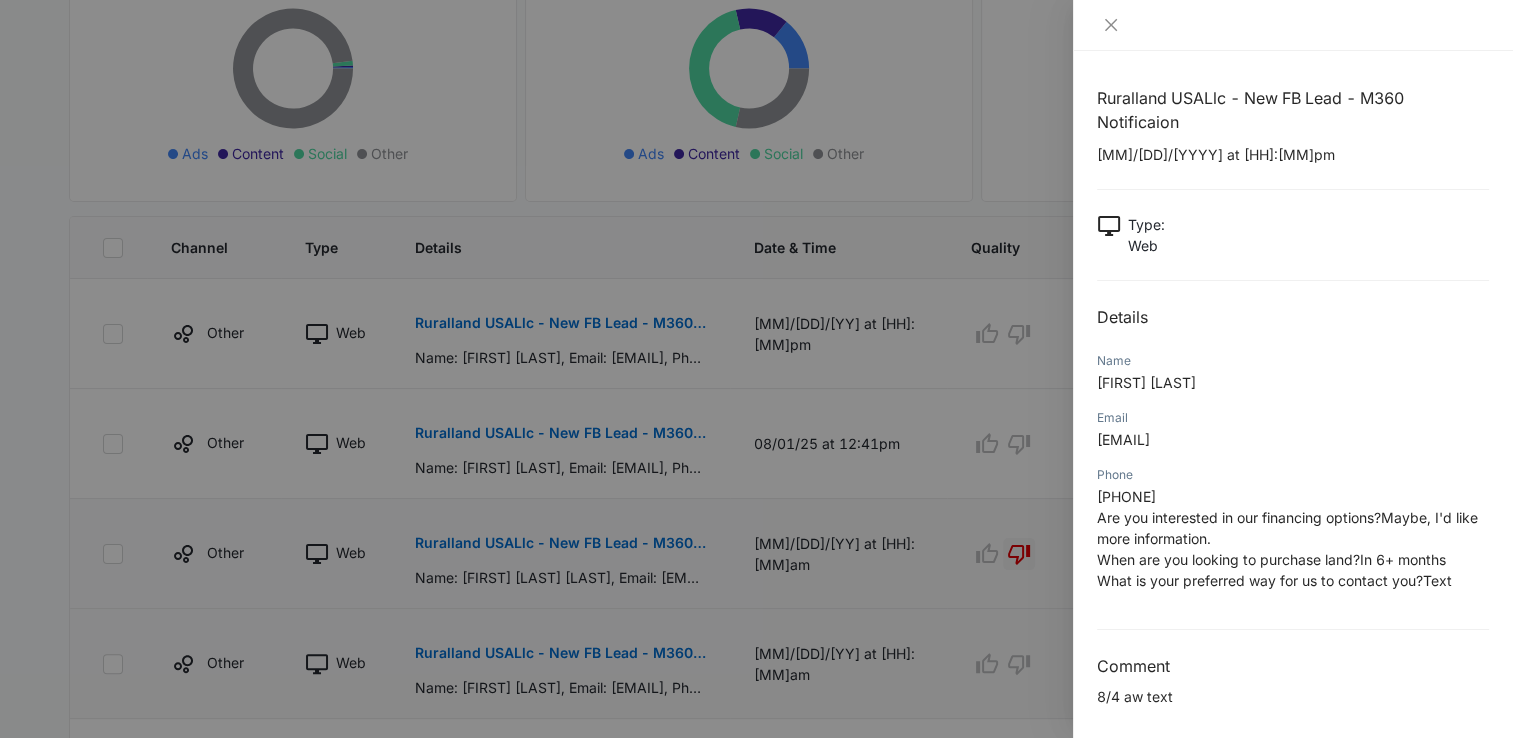 click at bounding box center [1293, 25] 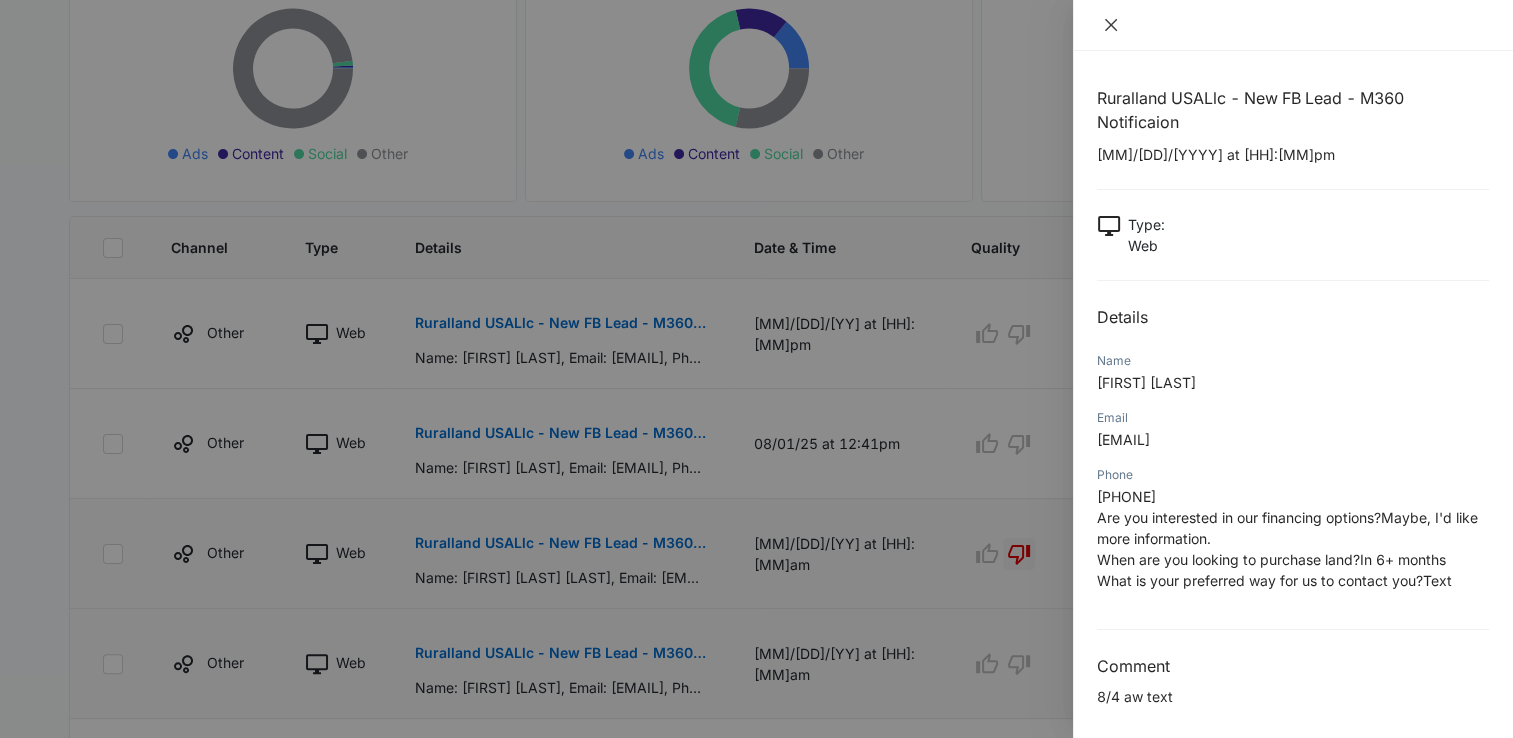 click 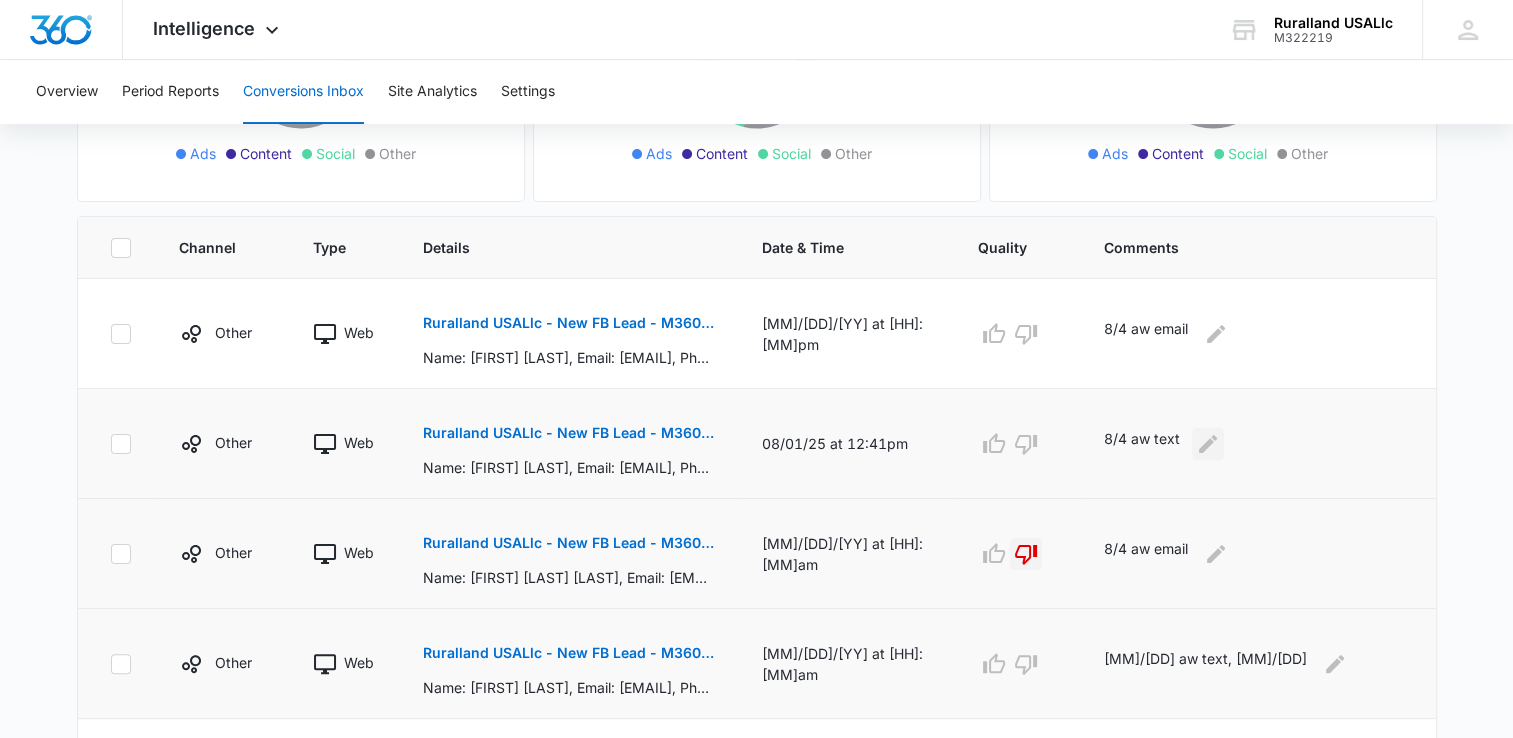 click 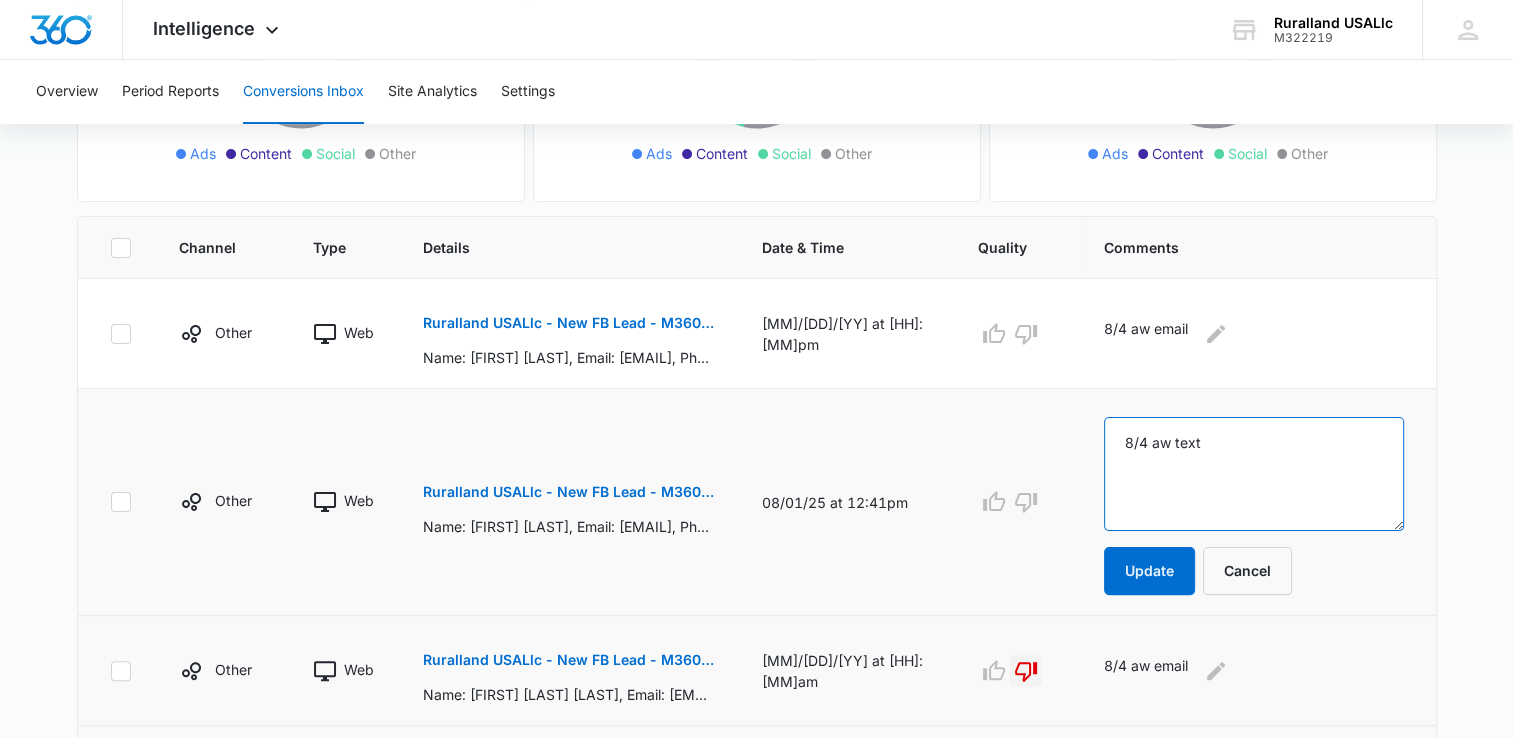 click on "8/4 aw text" at bounding box center (1253, 474) 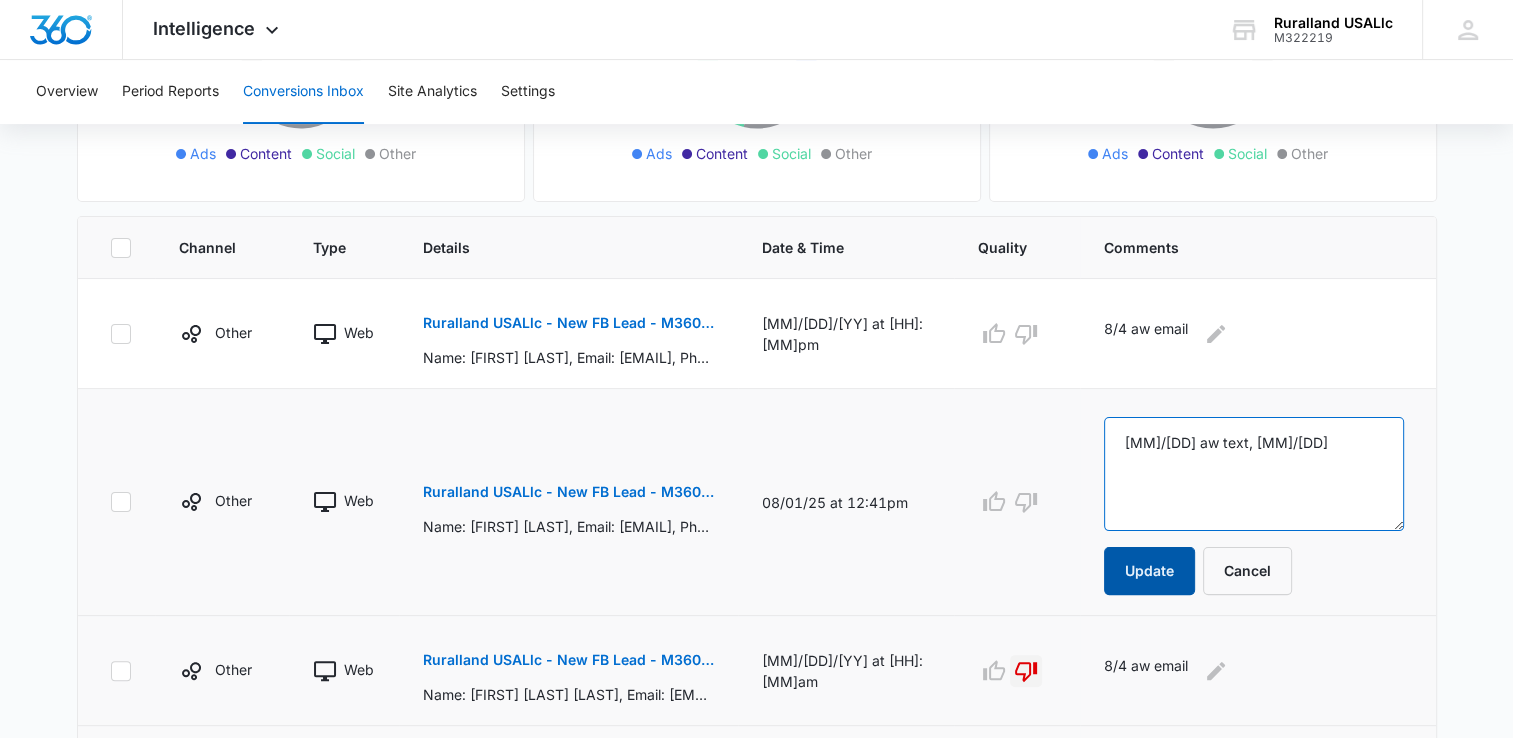 type on "[MM]/[DD] aw text, [MM]/[DD]" 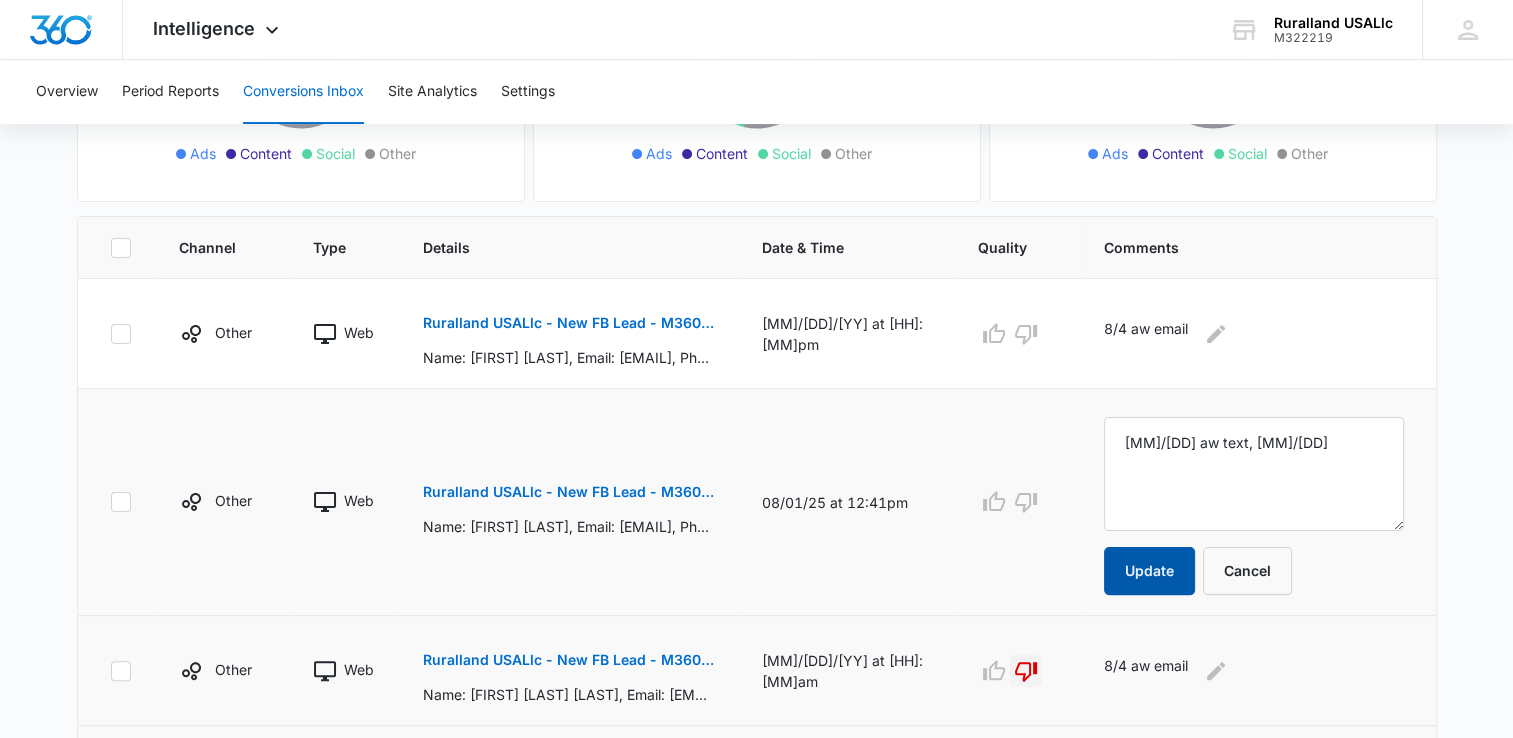 click on "Update" at bounding box center [1149, 571] 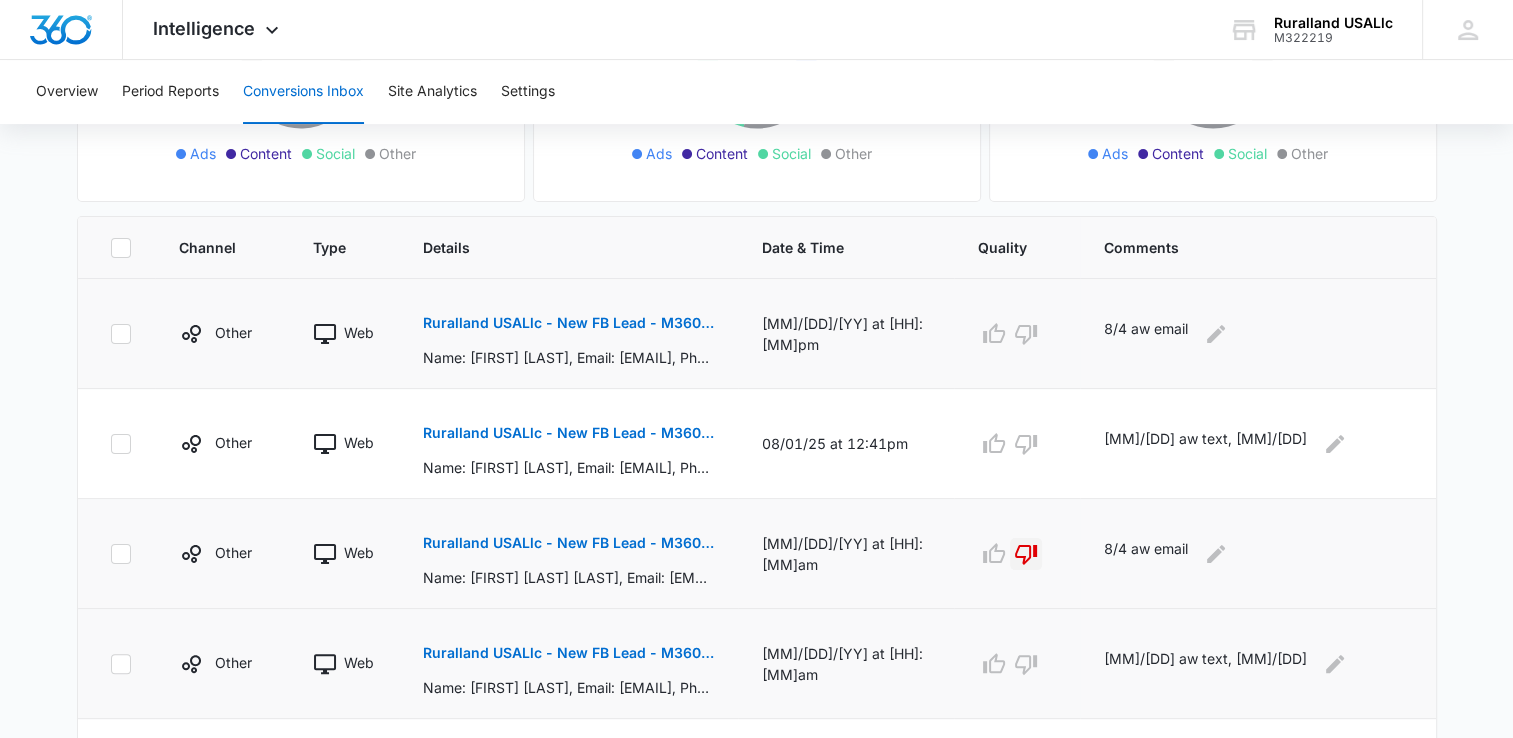 click on "Ruralland USALlc - New FB Lead - M360 Notificaion" at bounding box center [568, 323] 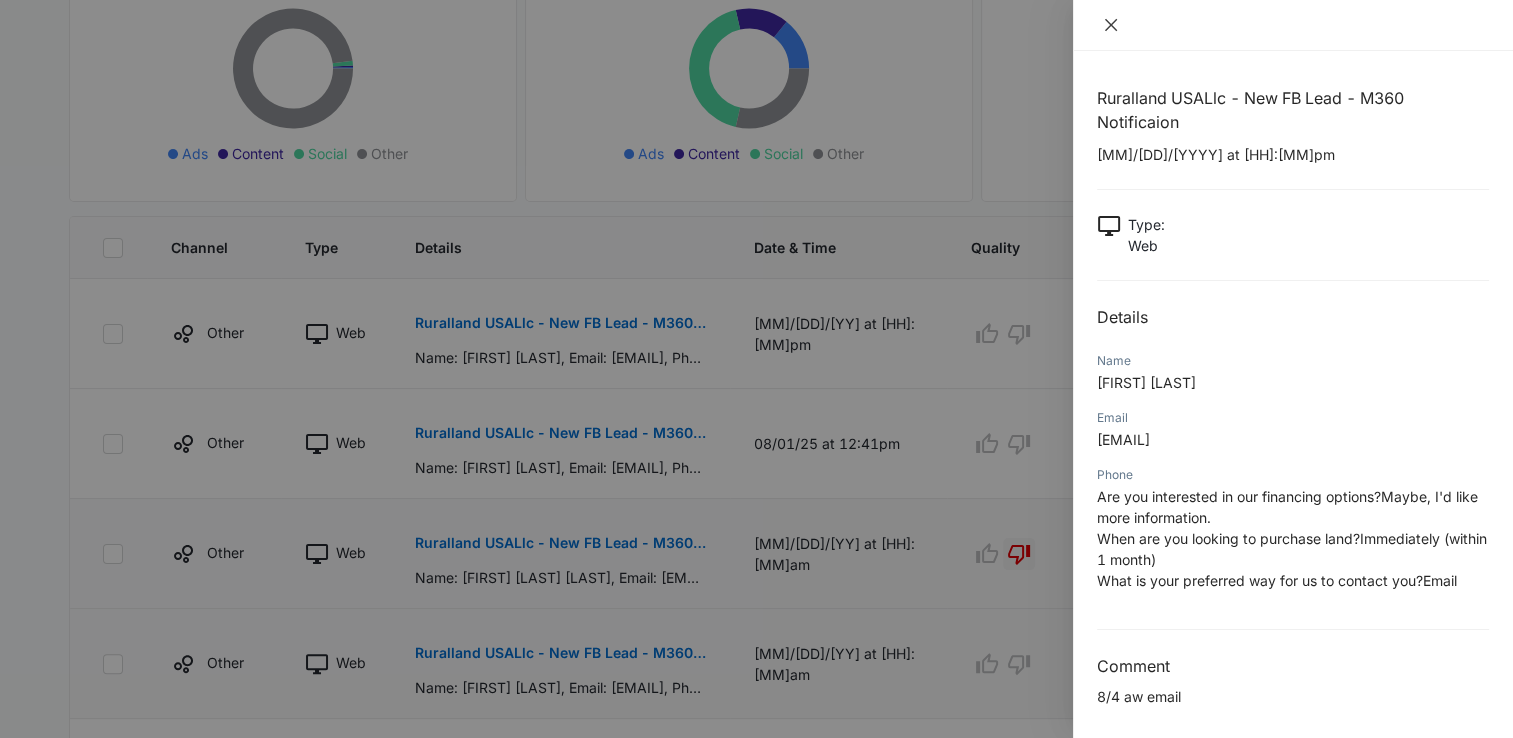 click 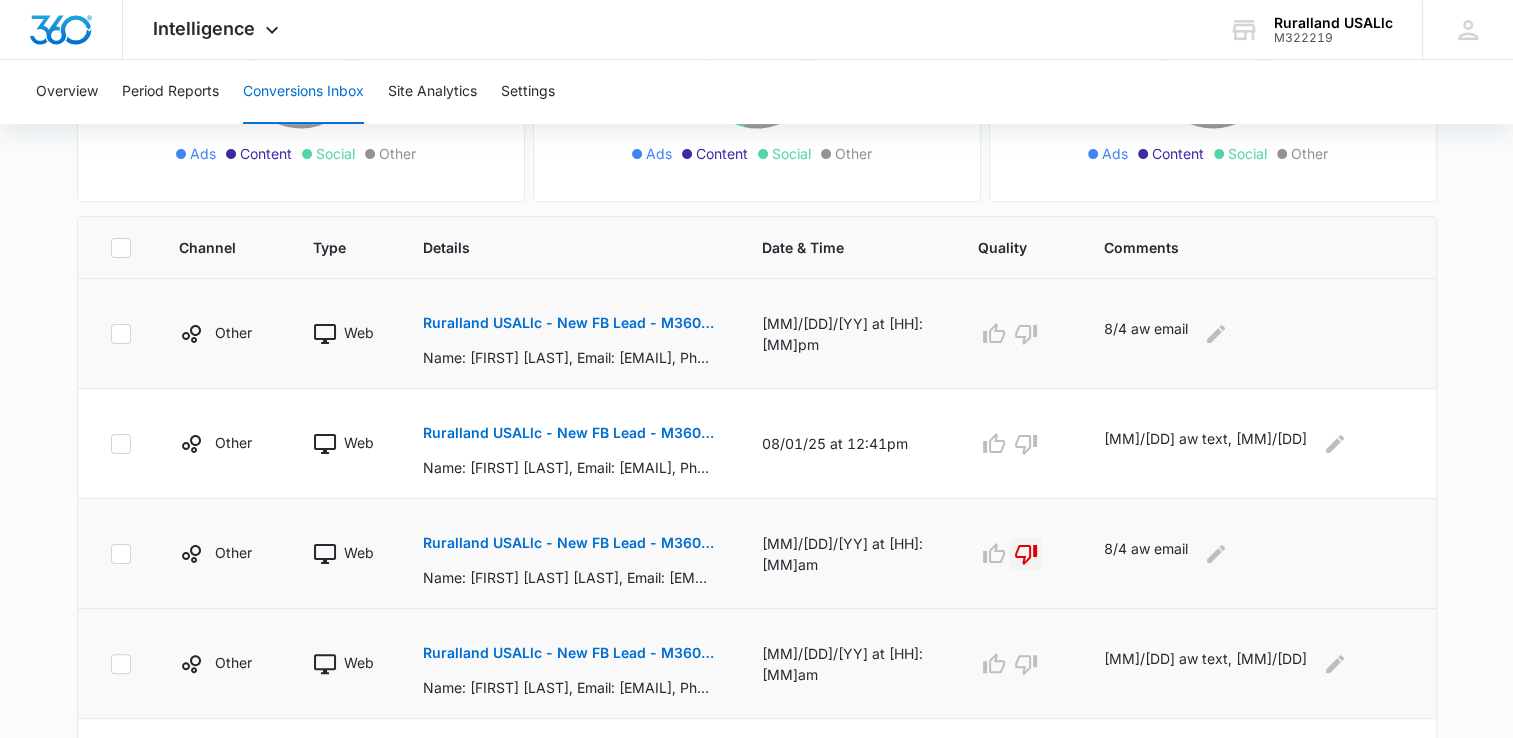 click on "8/4 aw email" at bounding box center [1253, 334] 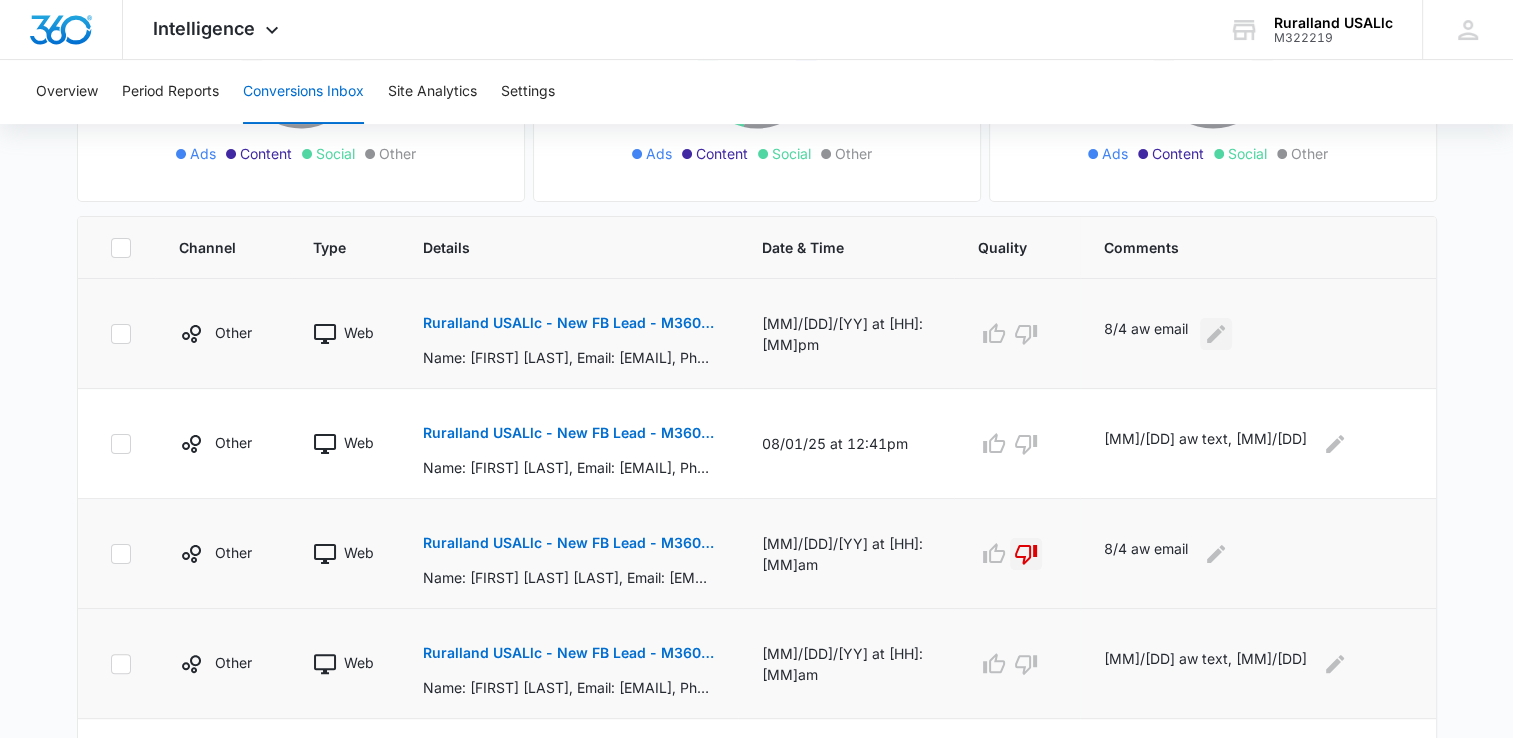 click 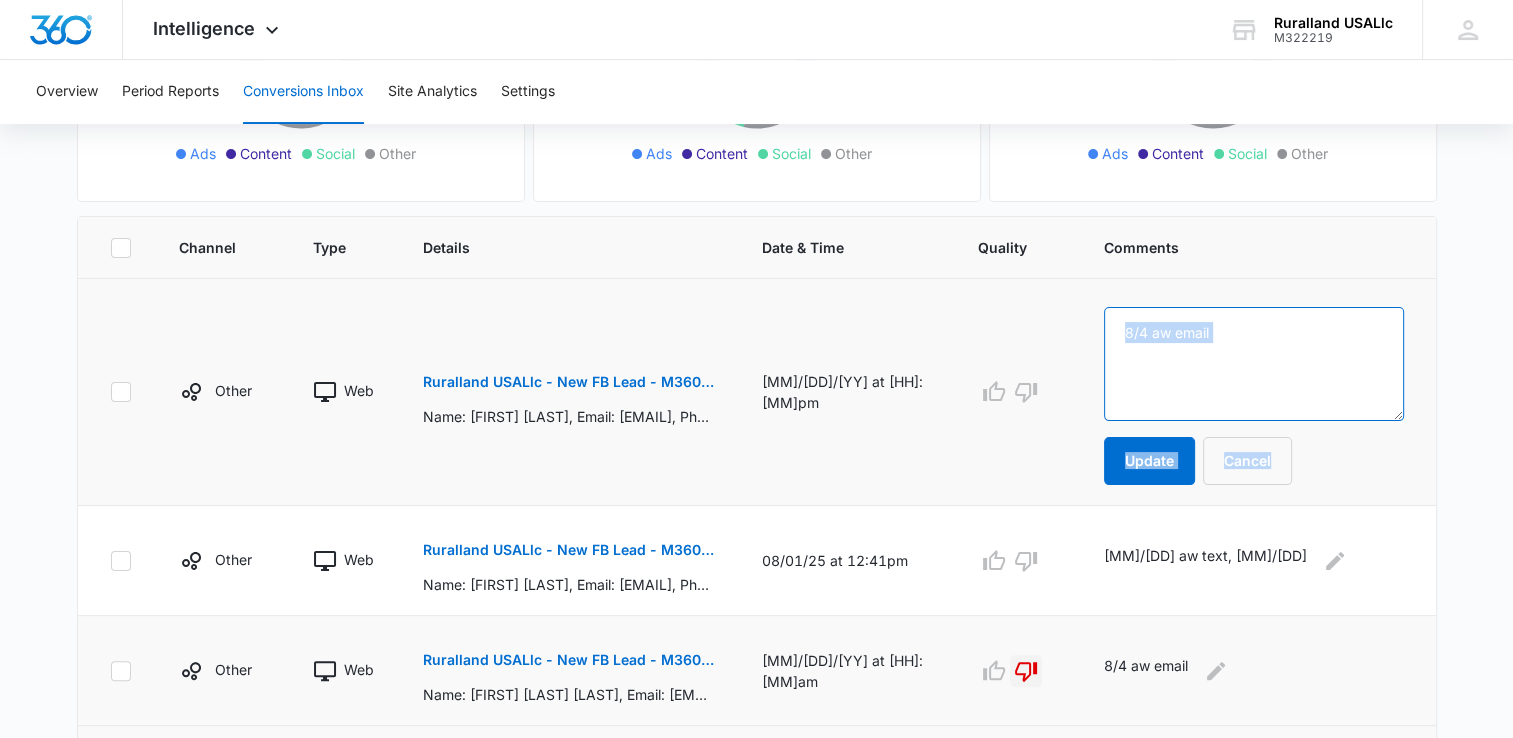 click on "8/4 aw email" at bounding box center (1253, 364) 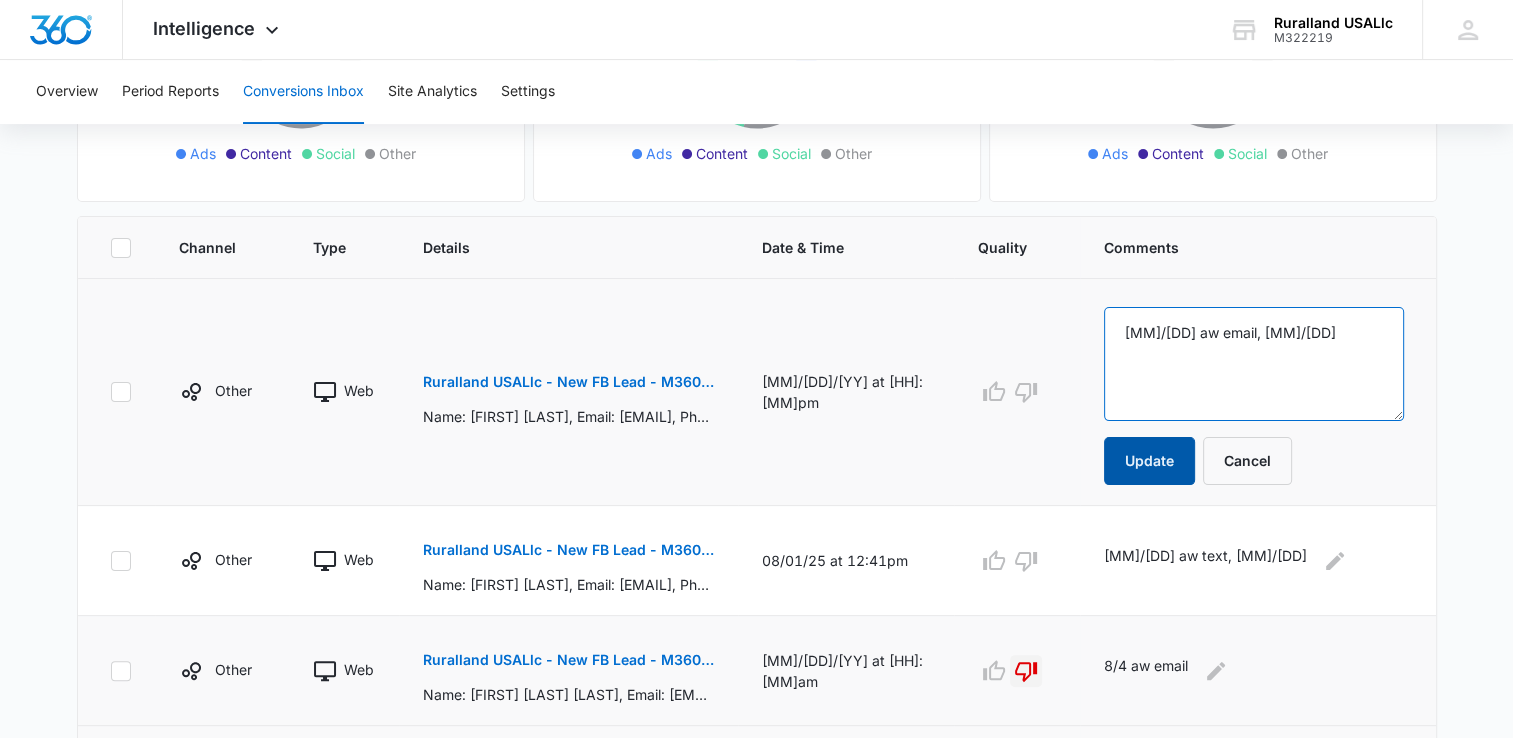 type on "[MM]/[DD] aw email, [MM]/[DD]" 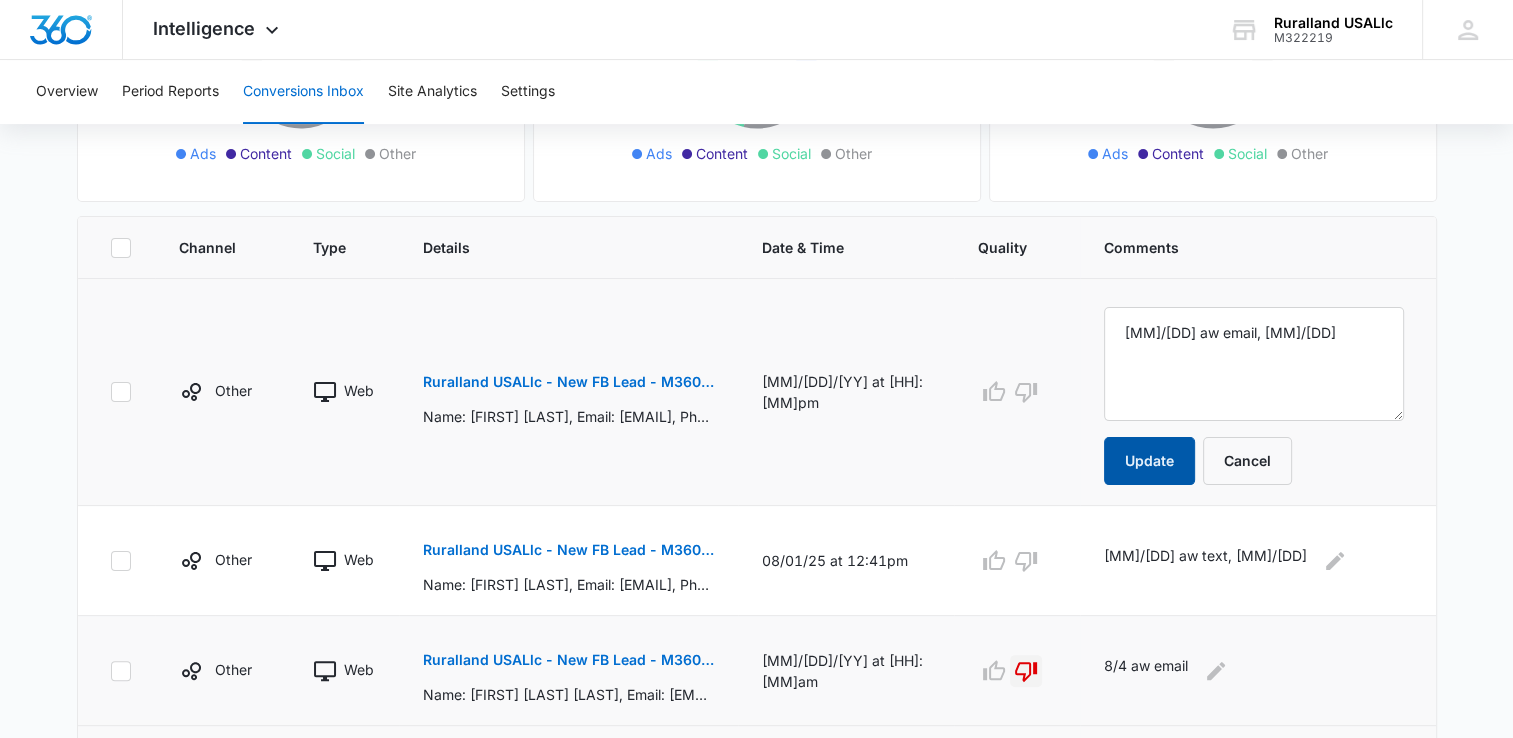 click on "Update" at bounding box center [1149, 461] 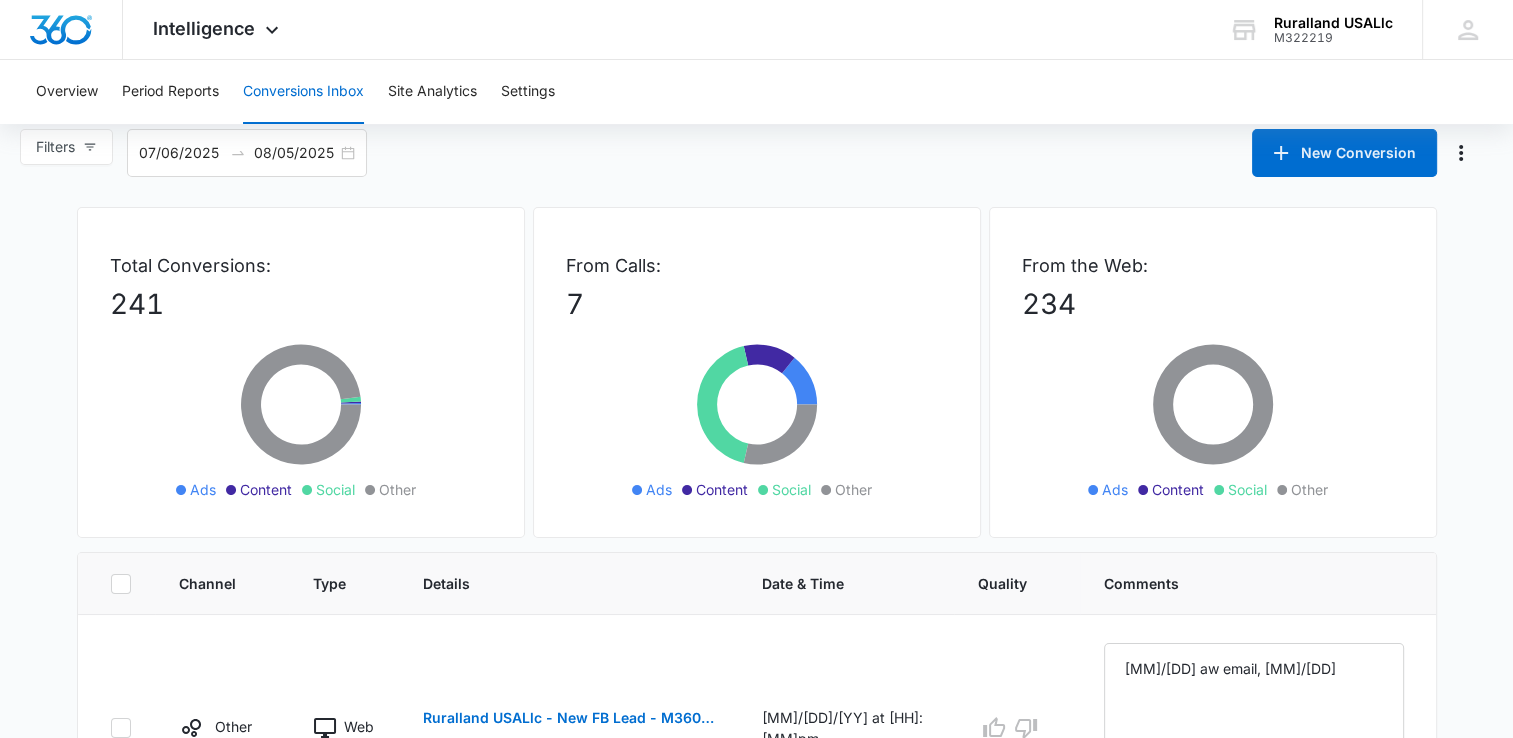 scroll, scrollTop: 0, scrollLeft: 0, axis: both 